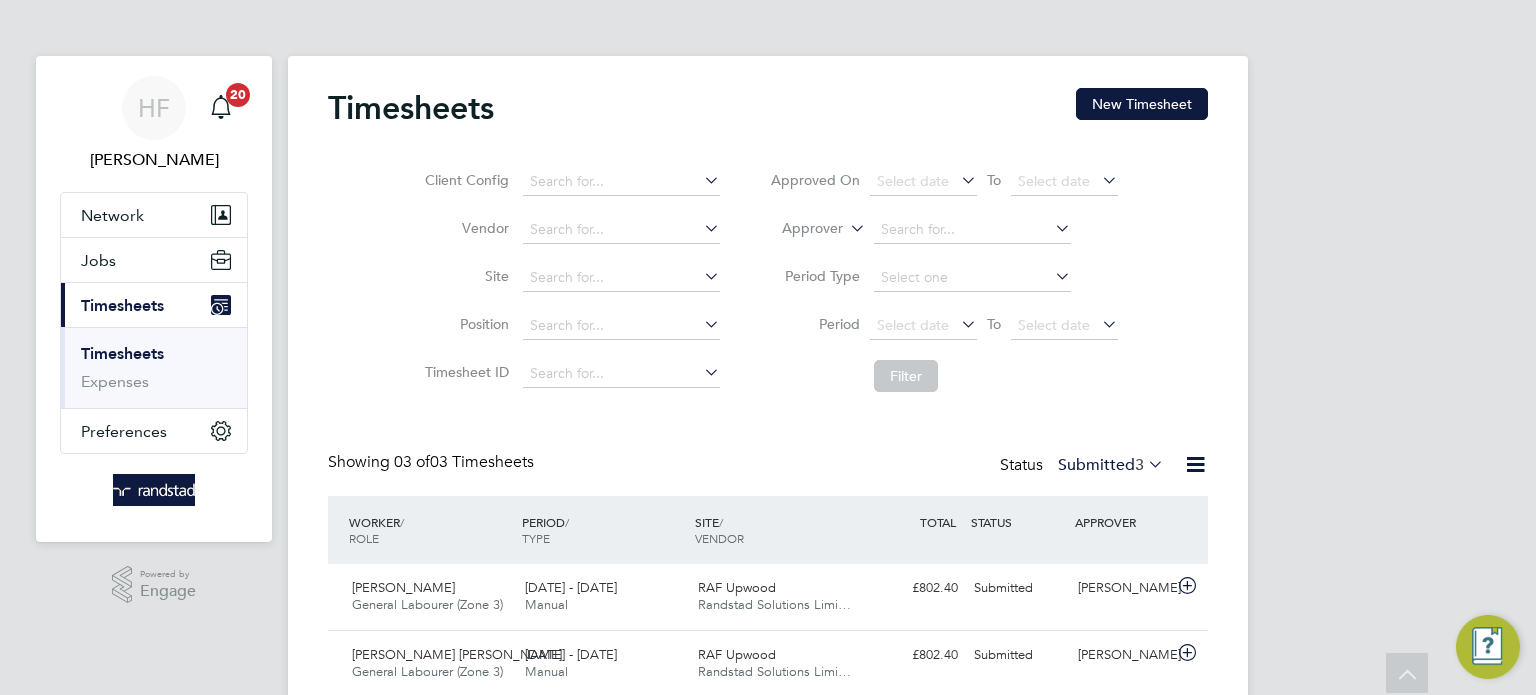 scroll, scrollTop: 108, scrollLeft: 0, axis: vertical 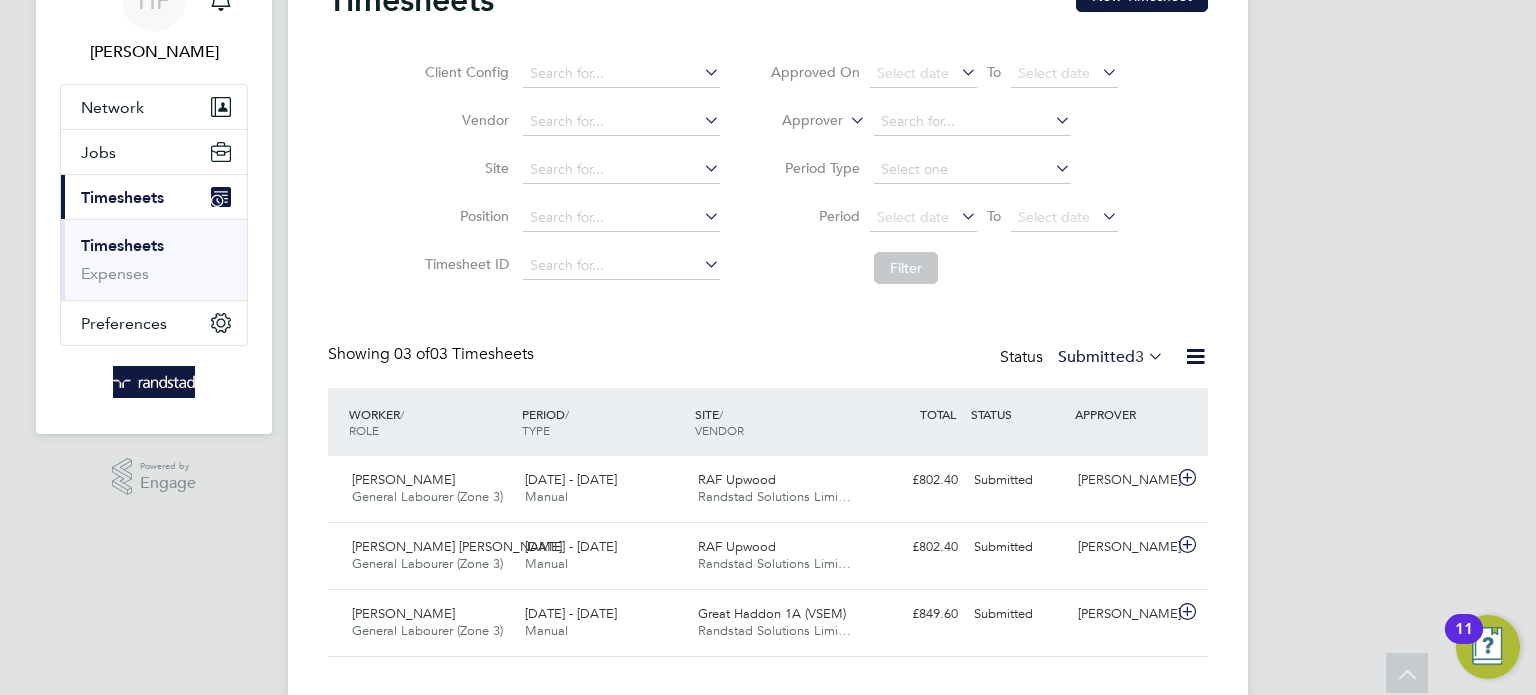 click on "Timesheets" at bounding box center [122, 245] 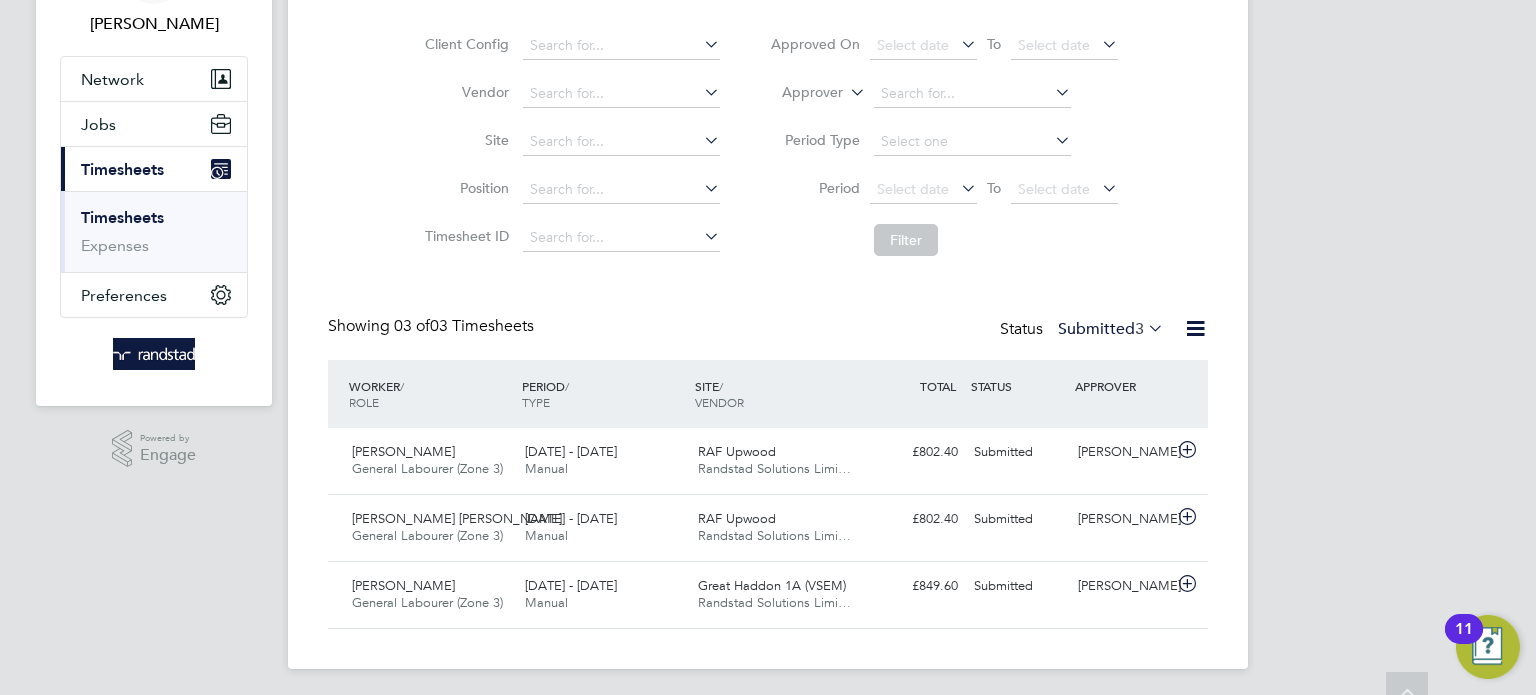 scroll, scrollTop: 140, scrollLeft: 0, axis: vertical 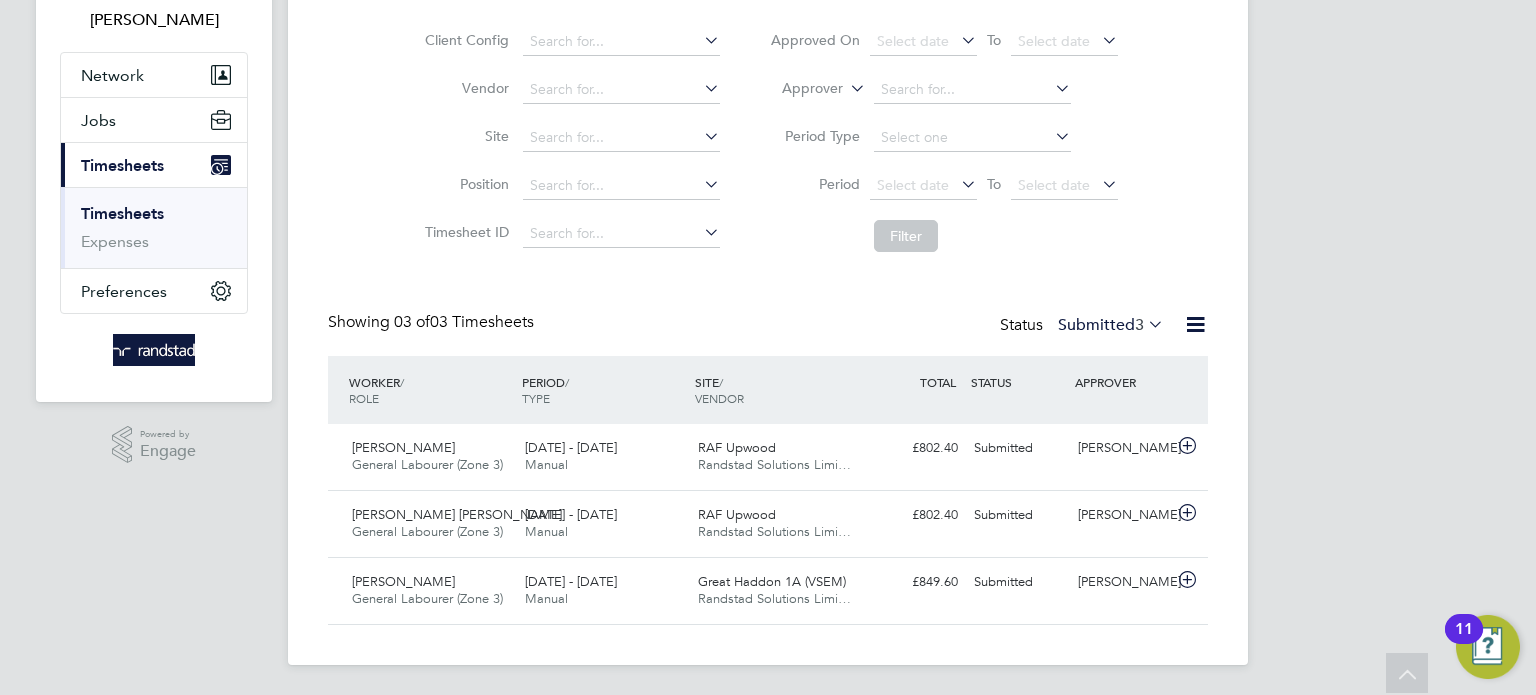 click on "HF   Hollie Furby   Notifications
20   Applications:   Network
Businesses   Sites   Workers   Contacts   Jobs
Positions   Vacancies   Placements   Current page:   Timesheets
Timesheets   Expenses   Preferences
VMS Configurations
.st0{fill:#C0C1C2;}
Powered by Engage Timesheets New Timesheet Client Config   Vendor   Site   Position   Timesheet ID   Approved On
Select date
To
Select date
Approver     Period Type   Period
Select date
To
Select date
Filter Showing   03 of  03 Timesheets Status  Submitted  3  WORKER  / ROLE WORKER  / PERIOD PERIOD  / TYPE SITE  / VENDOR TOTAL   TOTAL  / STATUS STATUS APPROVER Emmanuel Ikwuakolam General Labourer (Zone 3)   21 - 27 Jul 2025 21 - 27 Jul 2025 Manual RAF Upwood Randstad Solutions Limi… £802.40 Submitted Submitted Charlie Slidel   Manual" at bounding box center [768, 278] 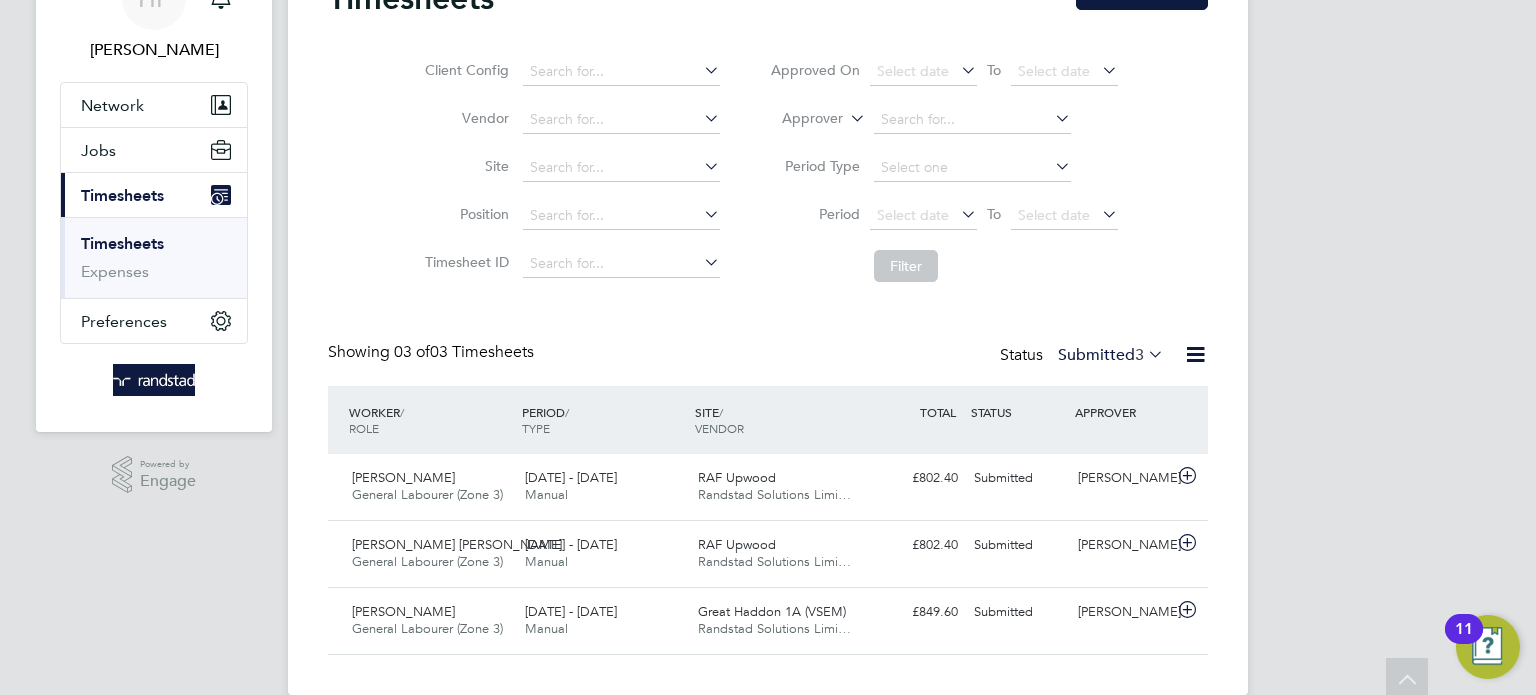 scroll, scrollTop: 0, scrollLeft: 0, axis: both 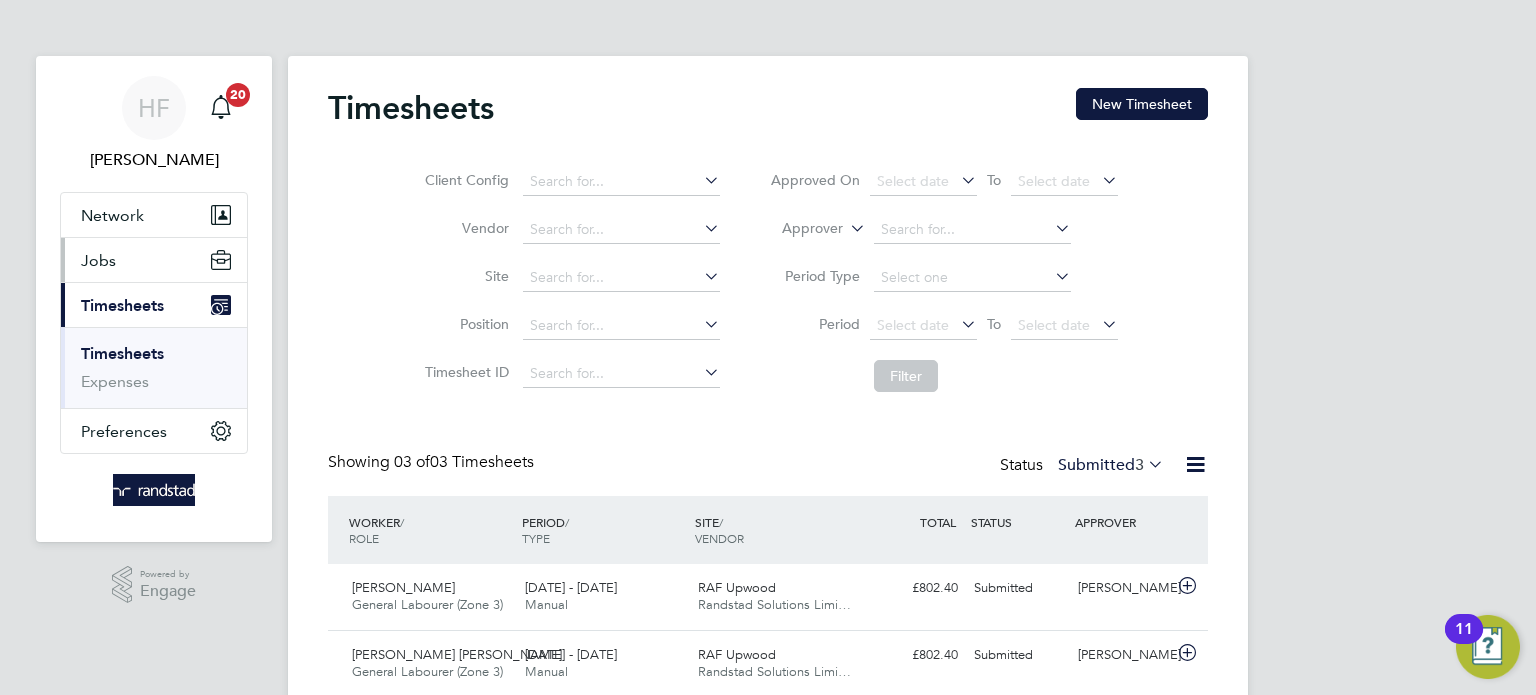 click on "Jobs" at bounding box center [154, 260] 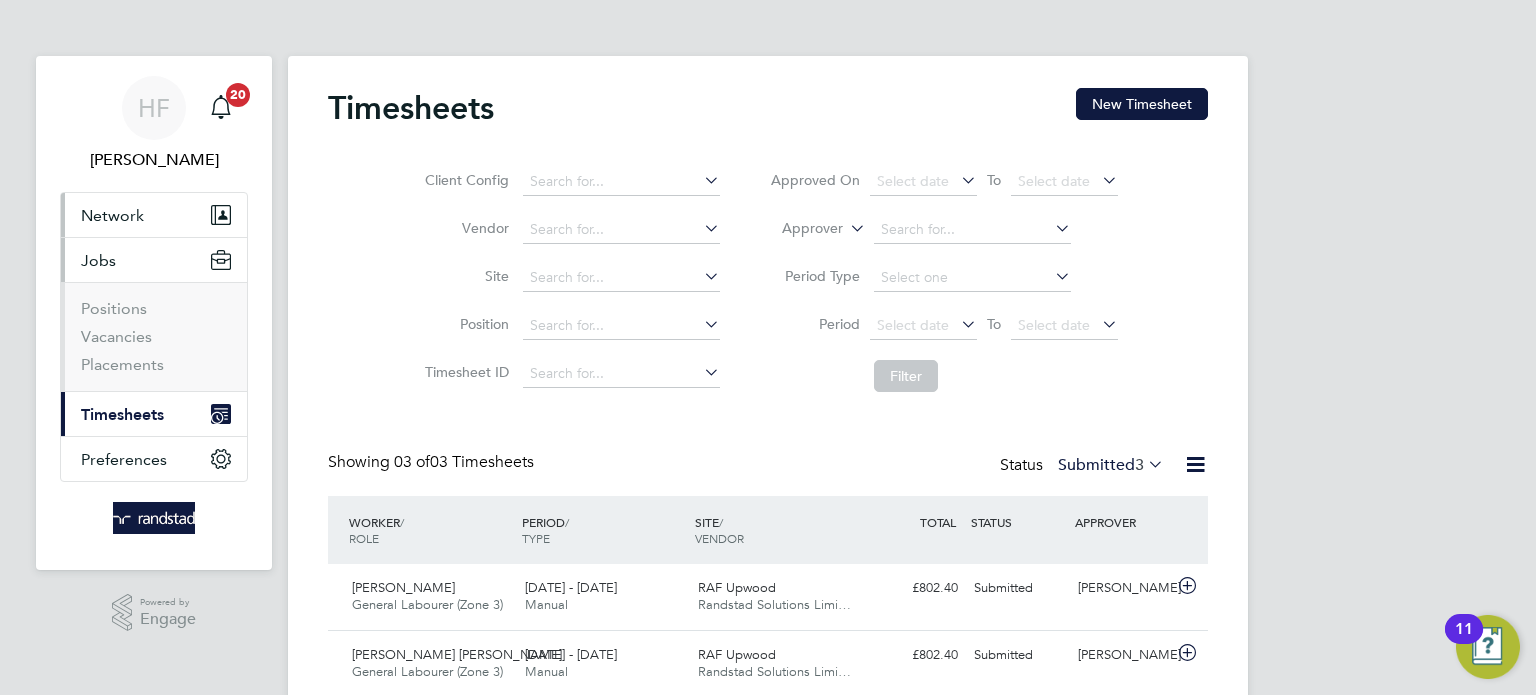 click on "Network" at bounding box center (112, 215) 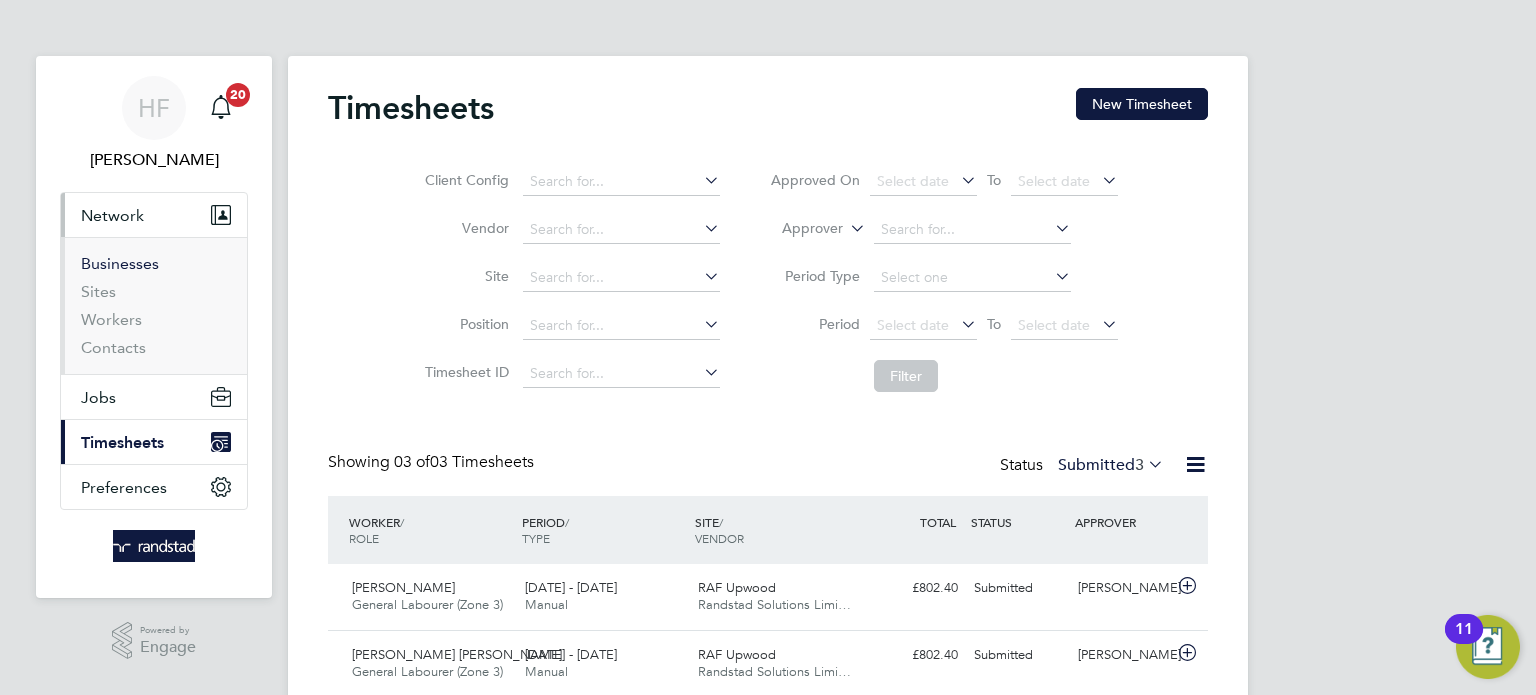 click on "Businesses" at bounding box center (120, 263) 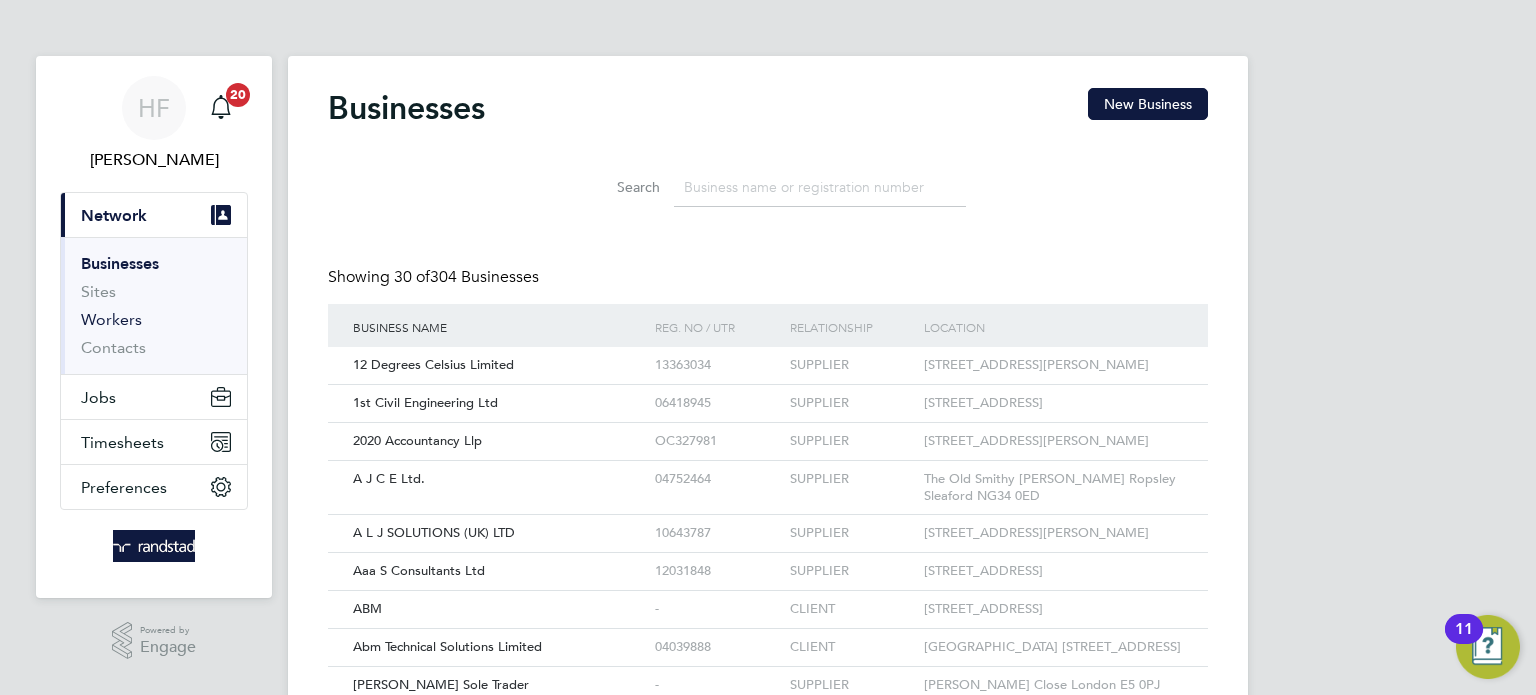 scroll, scrollTop: 10, scrollLeft: 9, axis: both 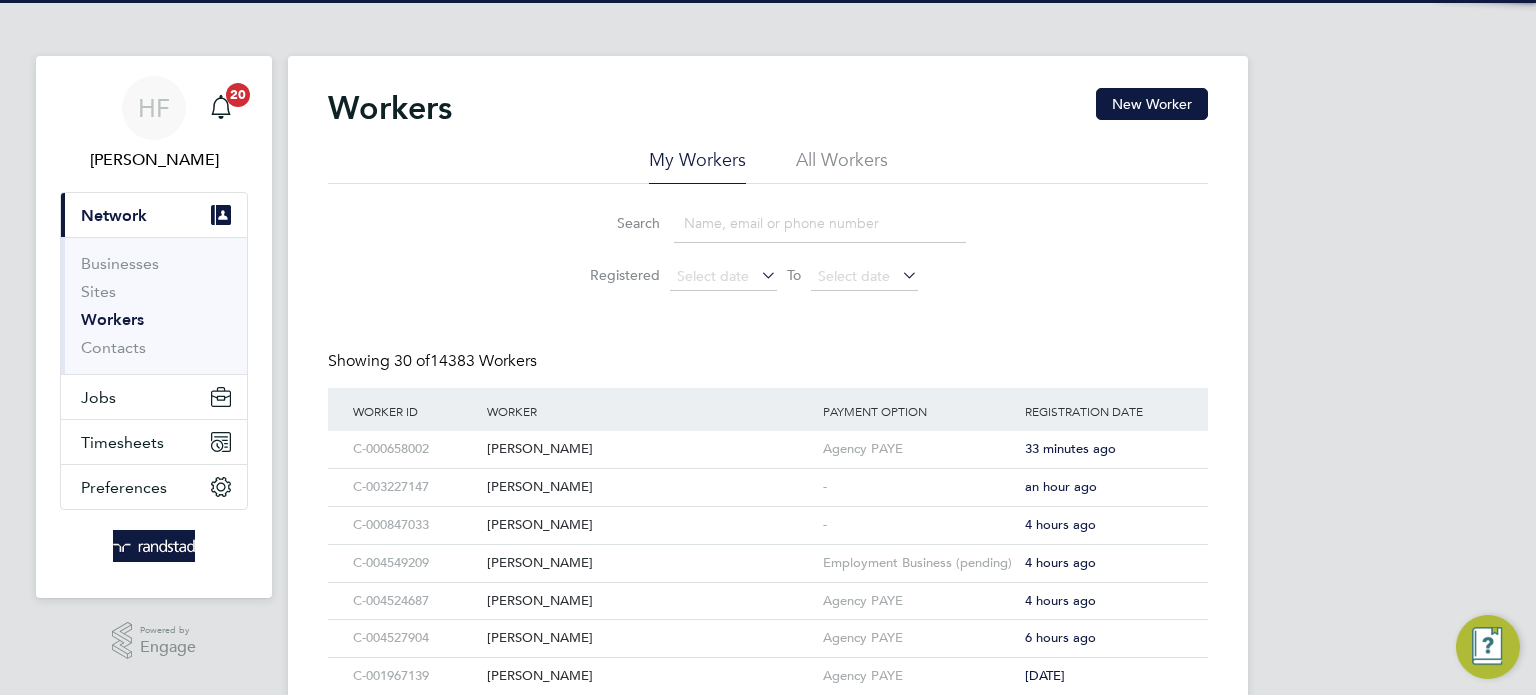 click 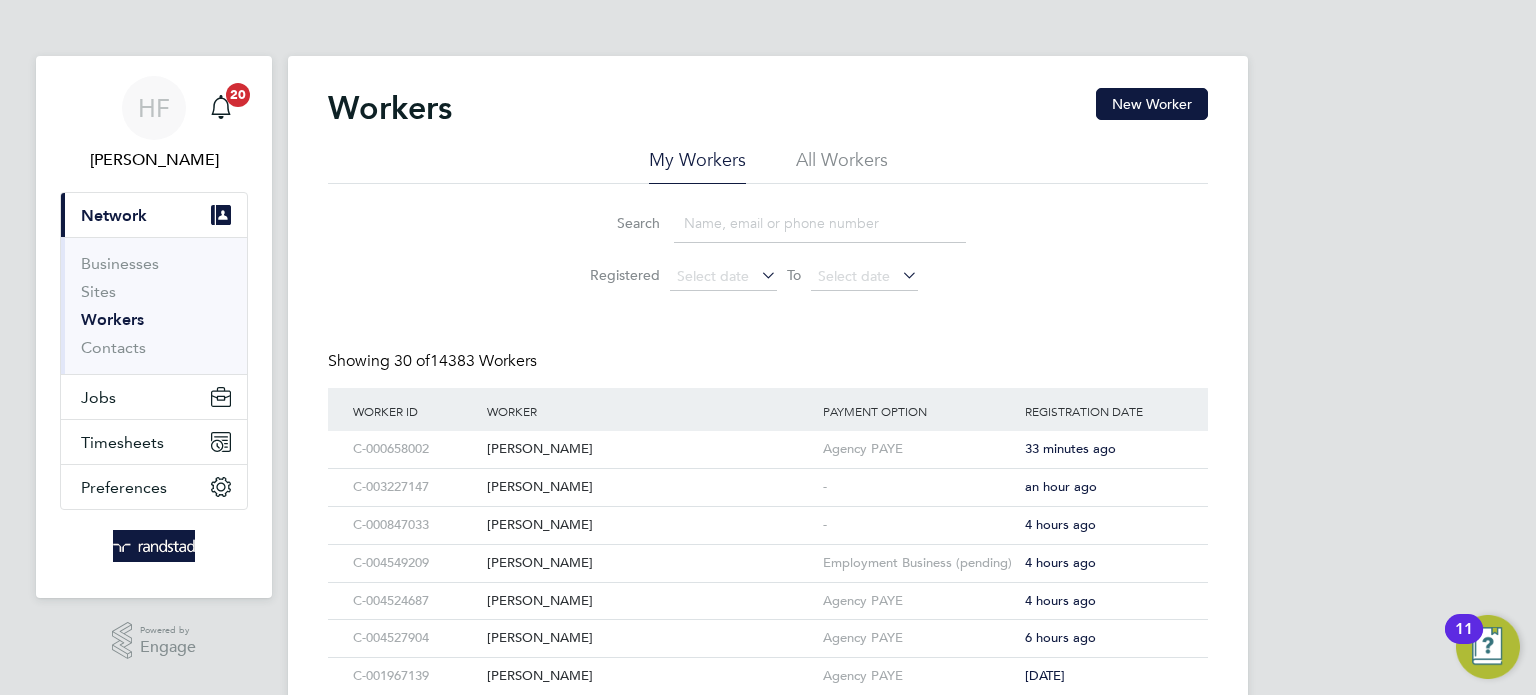 paste on "[EMAIL_ADDRESS][DOMAIN_NAME]" 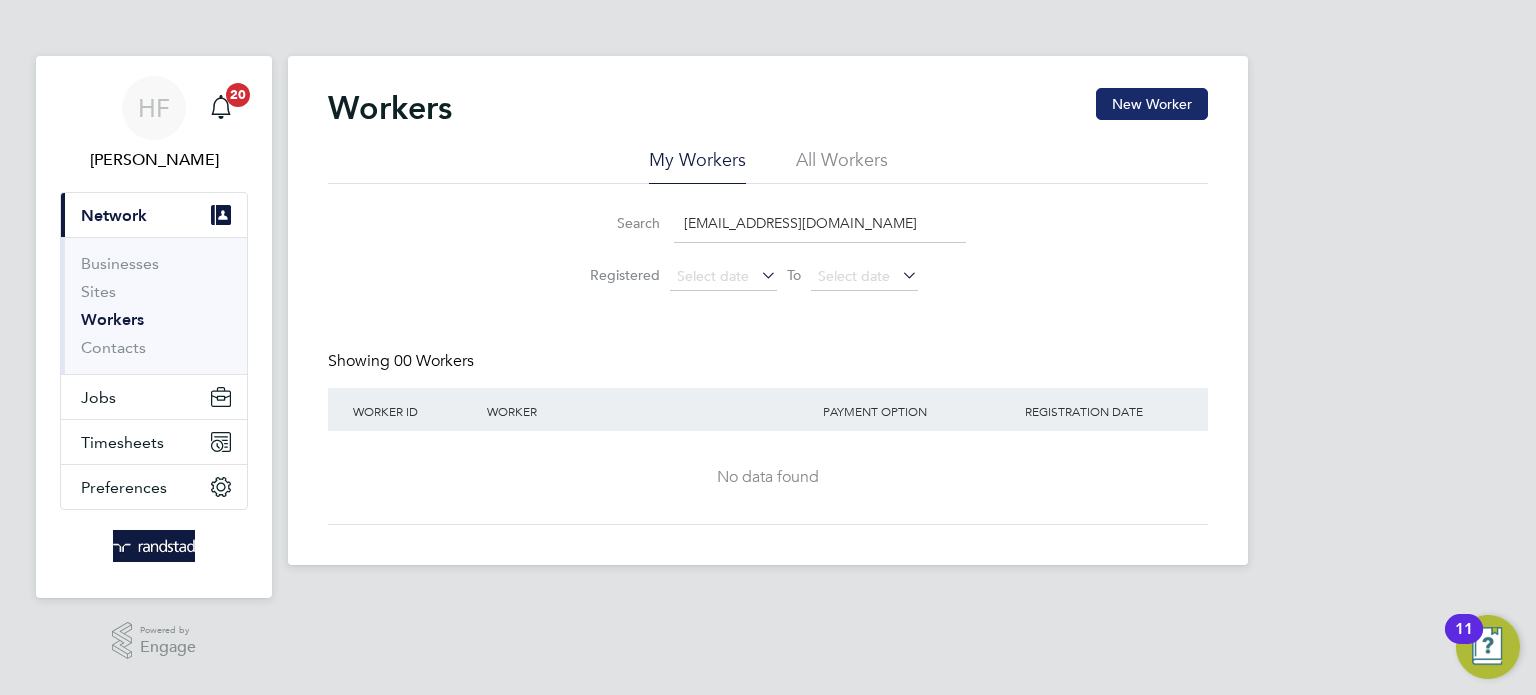type on "[EMAIL_ADDRESS][DOMAIN_NAME]" 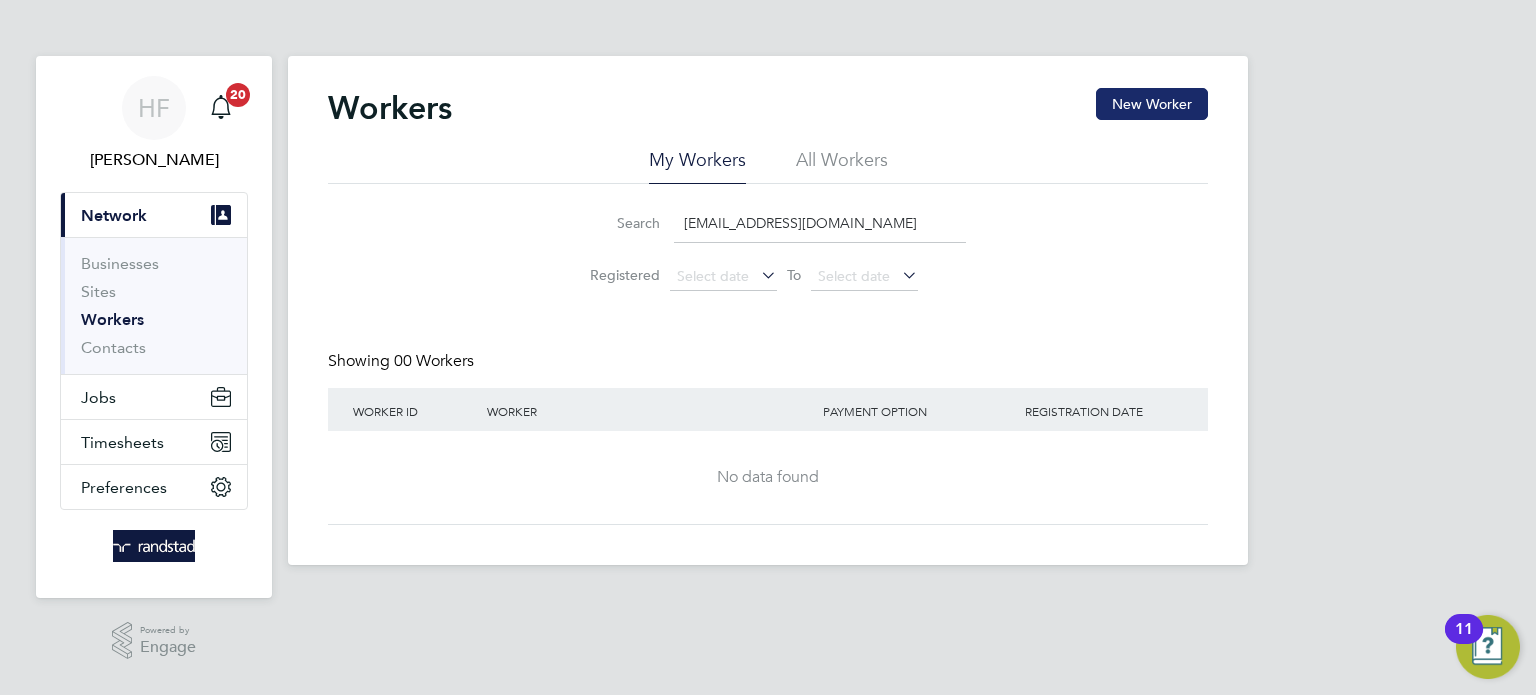drag, startPoint x: 1152, startPoint y: 100, endPoint x: 1137, endPoint y: 114, distance: 20.518284 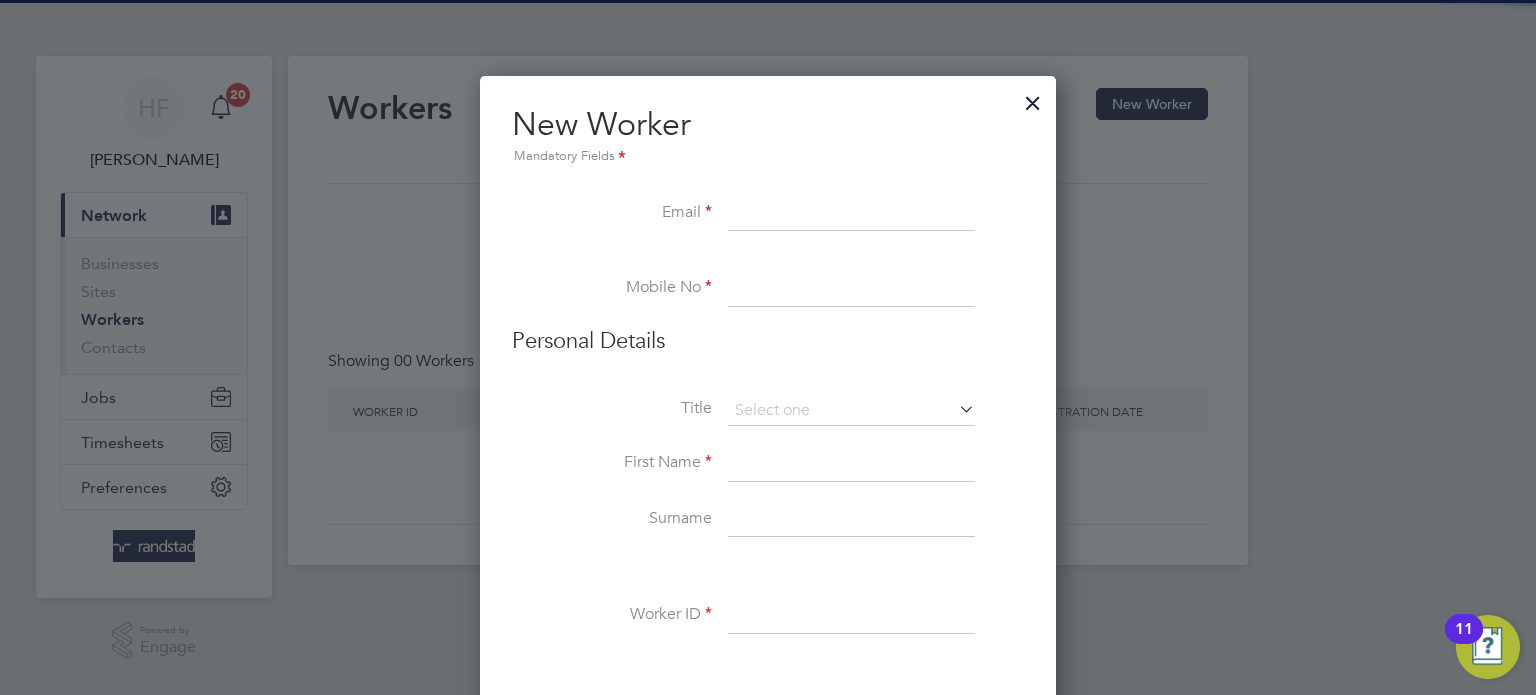 paste on "[EMAIL_ADDRESS][DOMAIN_NAME]" 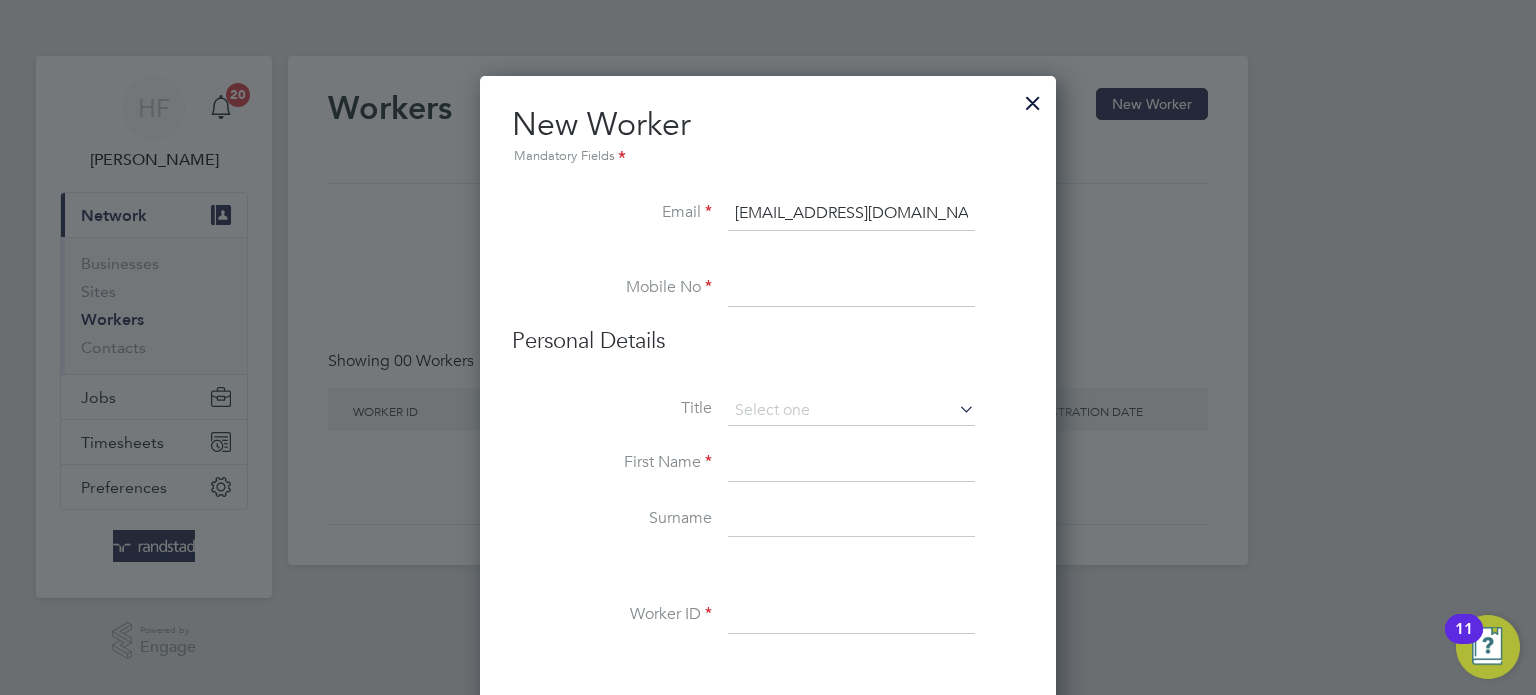 type on "[EMAIL_ADDRESS][DOMAIN_NAME]" 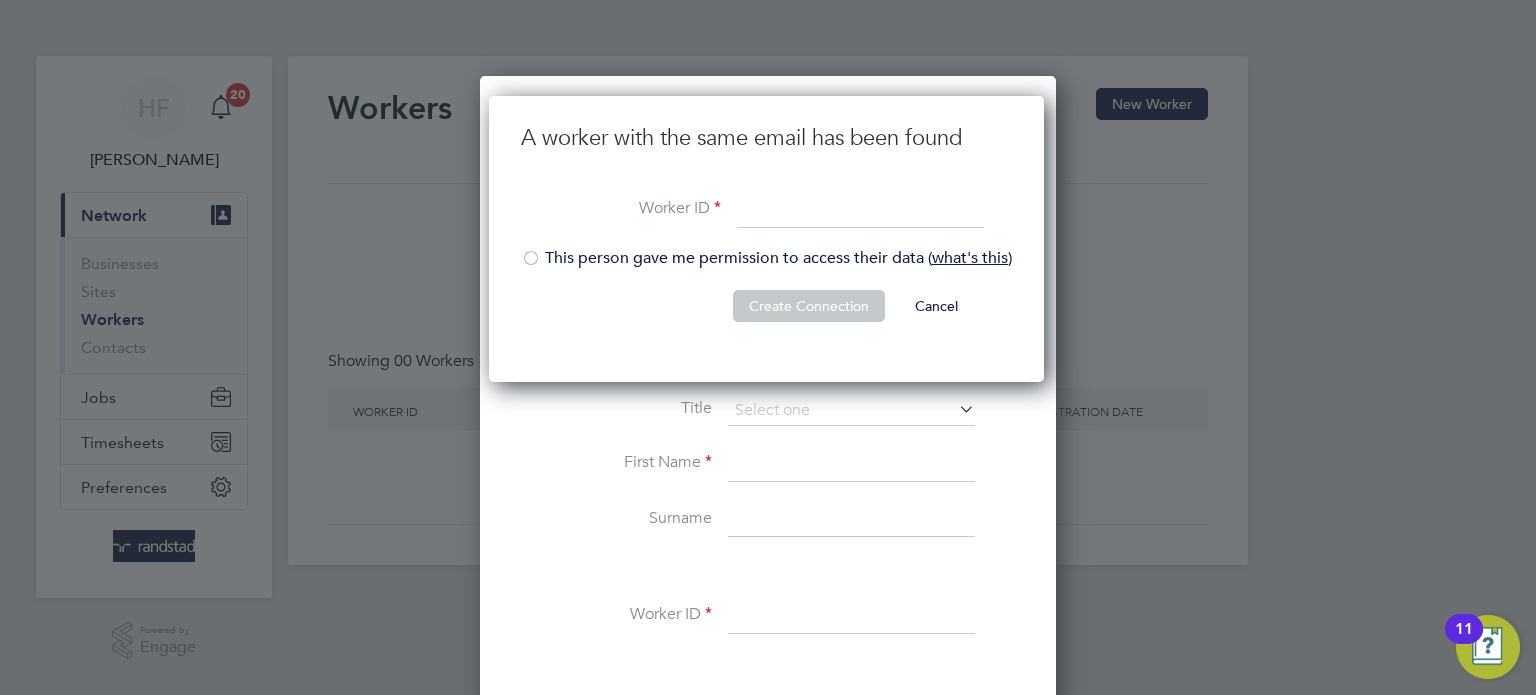 scroll, scrollTop: 9, scrollLeft: 9, axis: both 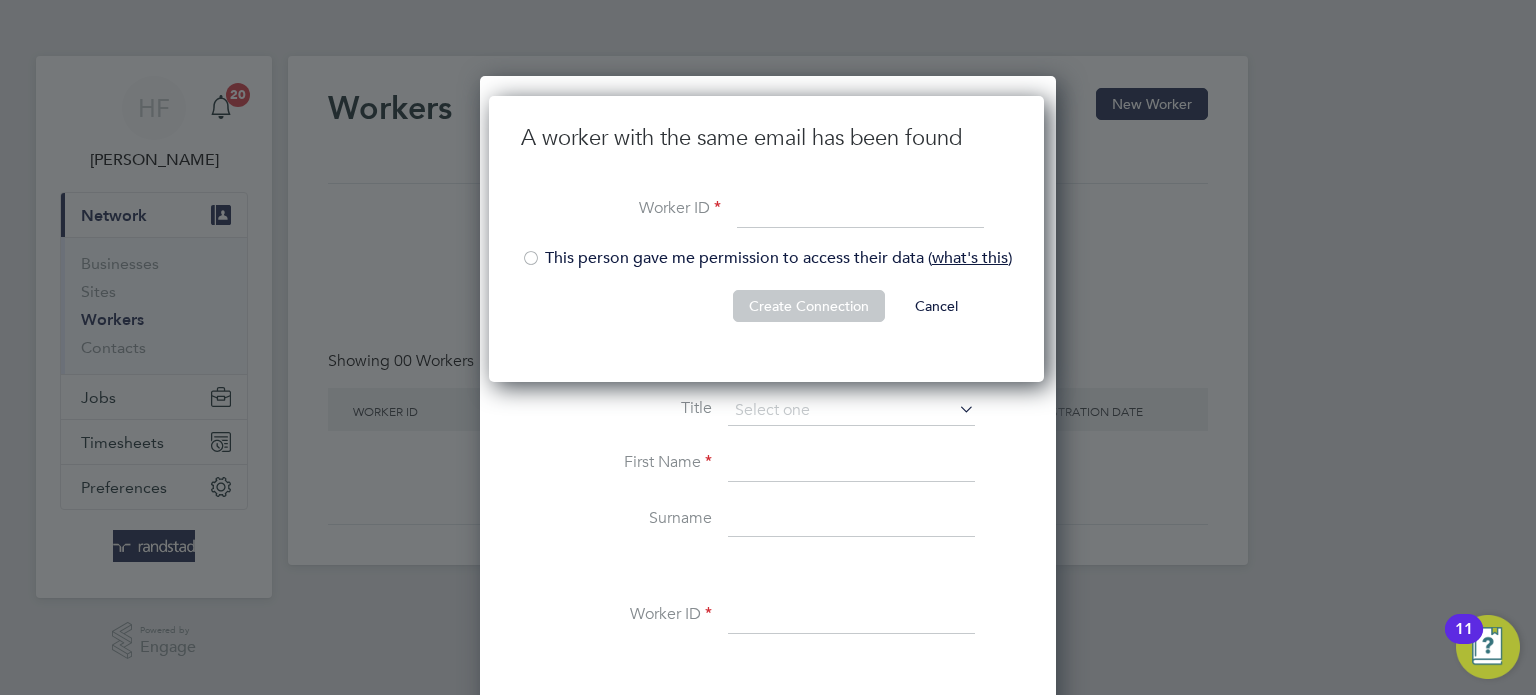 paste on "C-003197476" 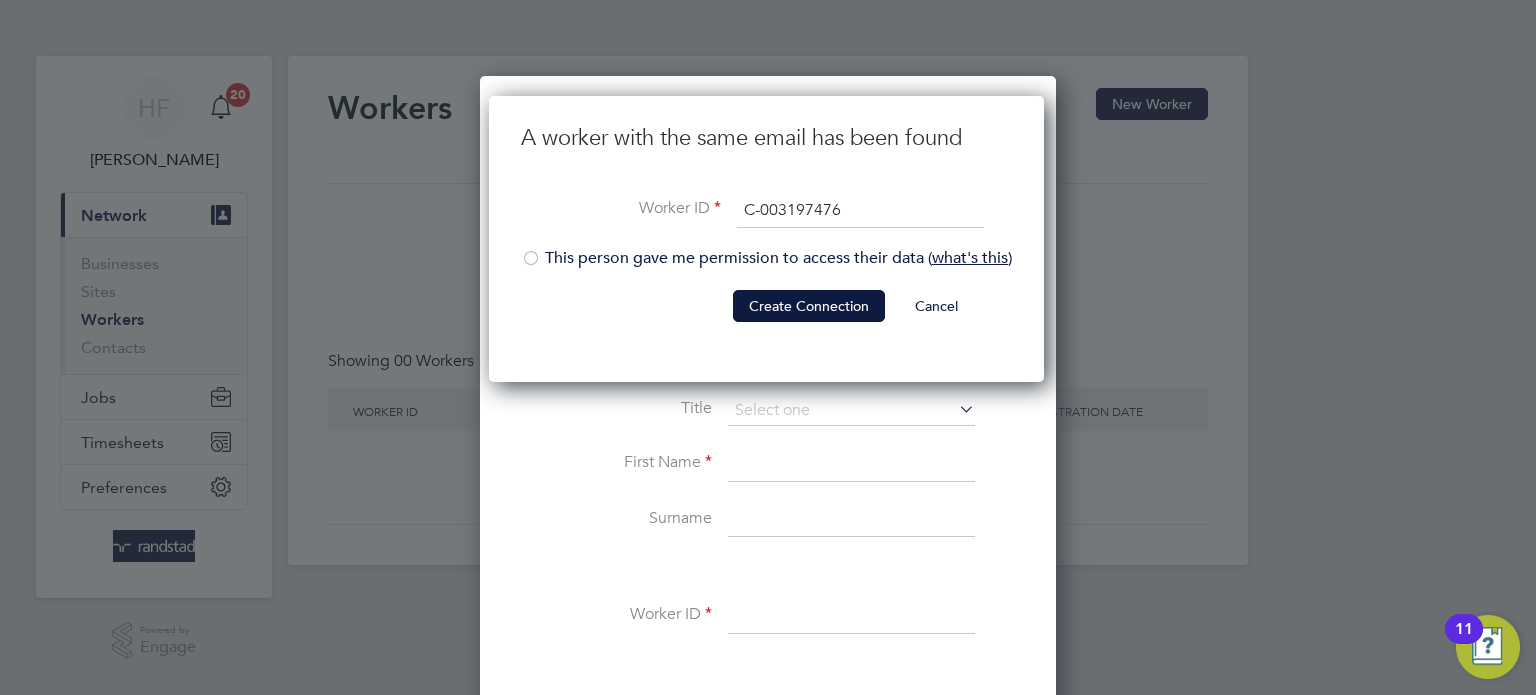 type on "C-003197476" 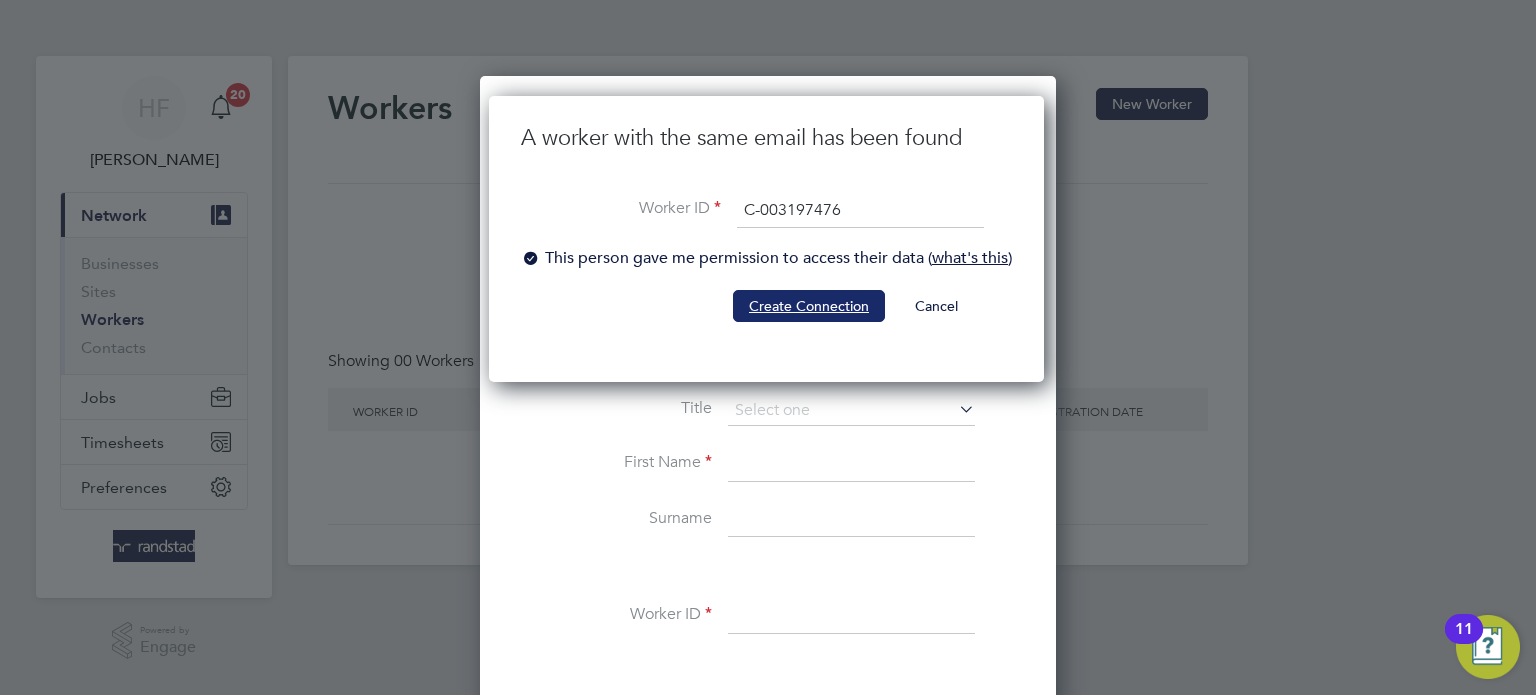 click on "Create Connection" 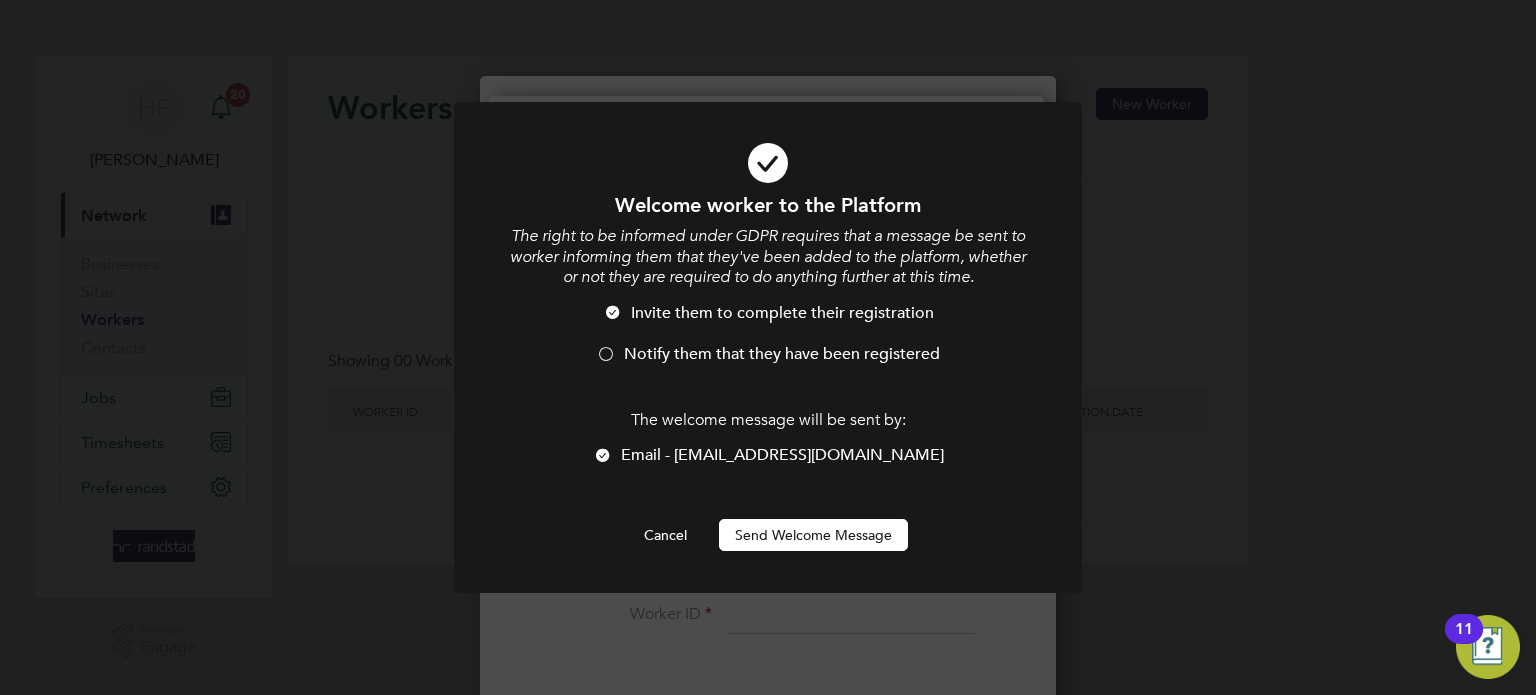 click on "Notify them that they have been registered" at bounding box center [782, 354] 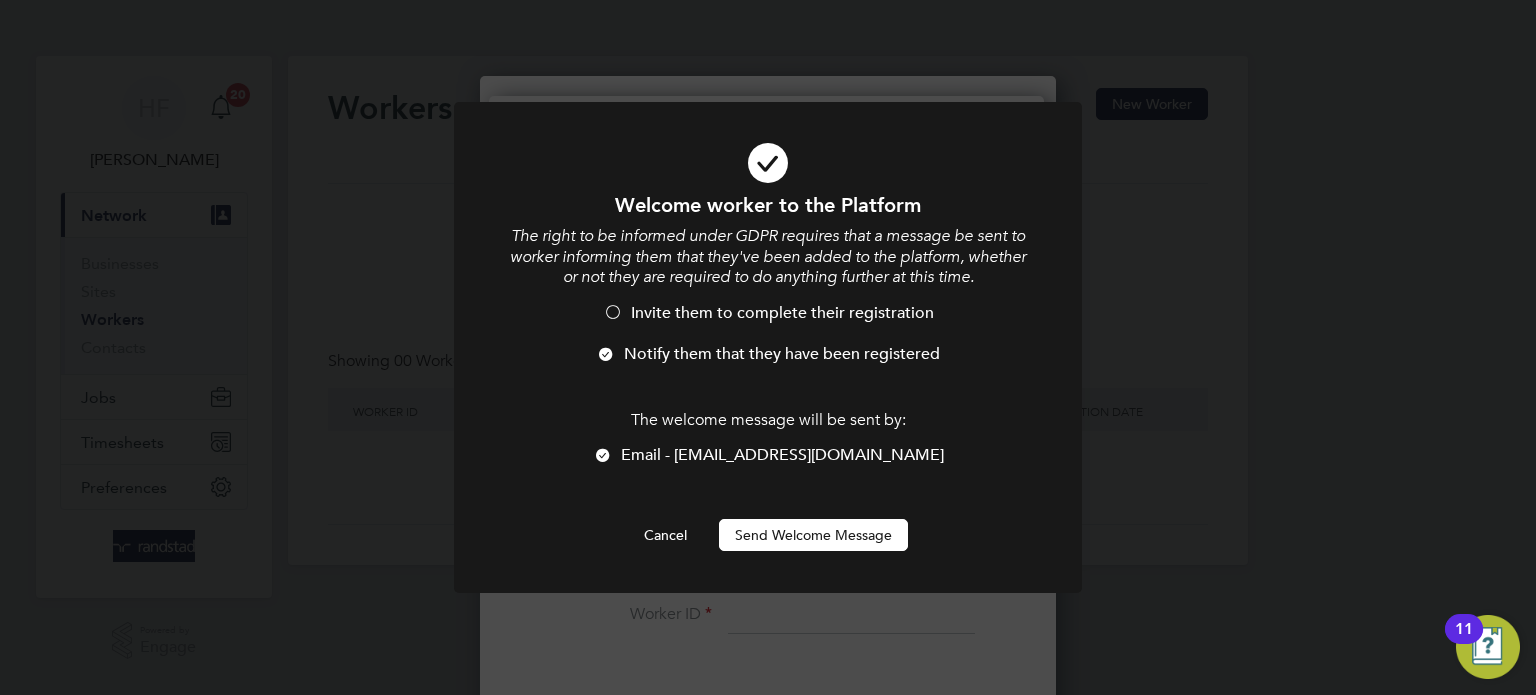 click on "Send Welcome Message" at bounding box center (813, 535) 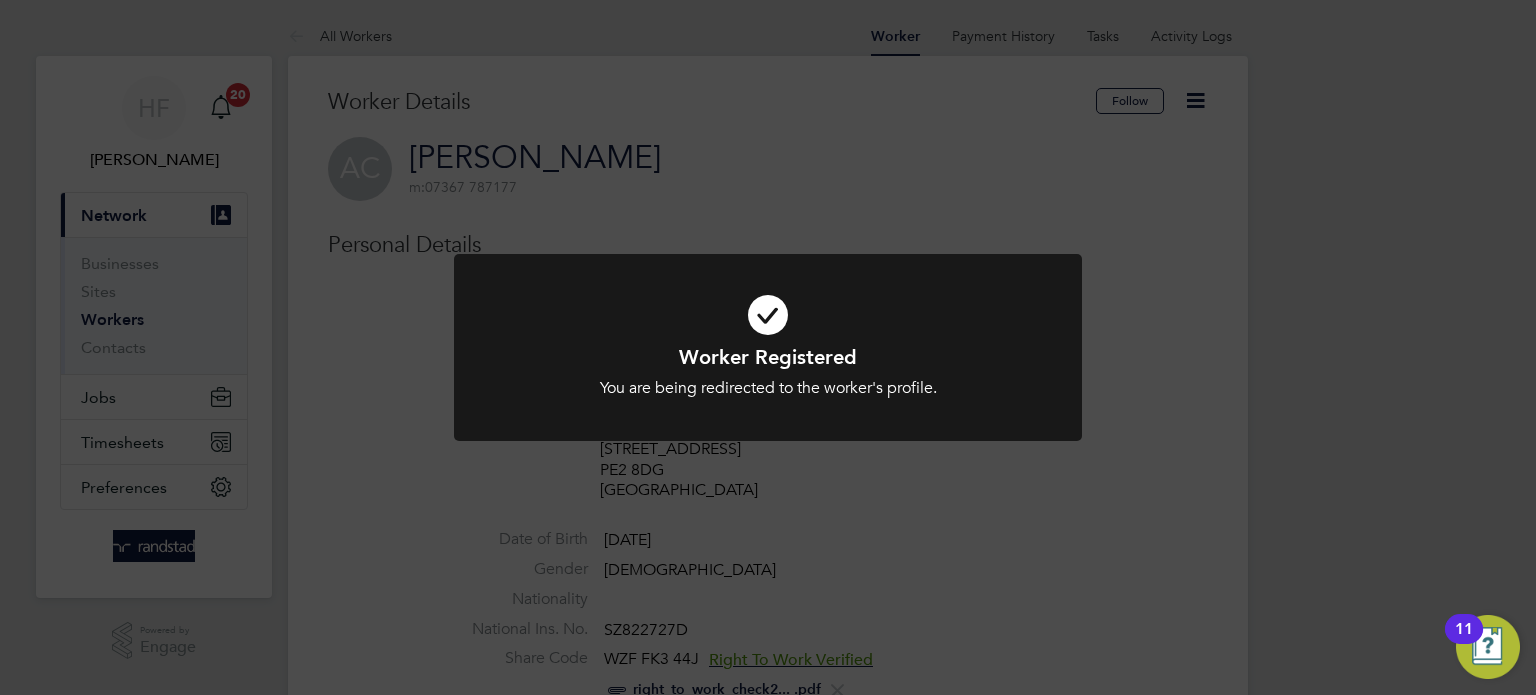 click on "Worker Registered You are being redirected to the worker's profile. Cancel Okay" at bounding box center (768, 371) 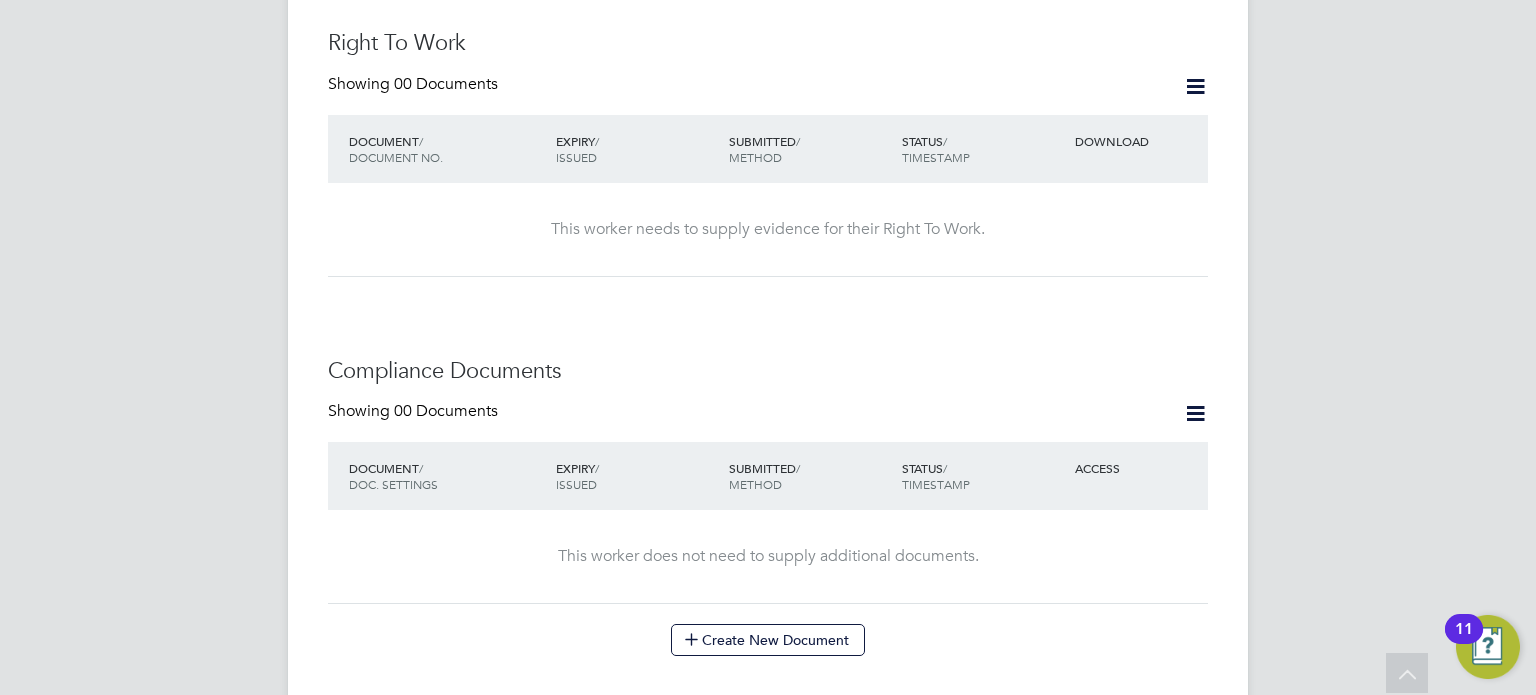 scroll, scrollTop: 804, scrollLeft: 0, axis: vertical 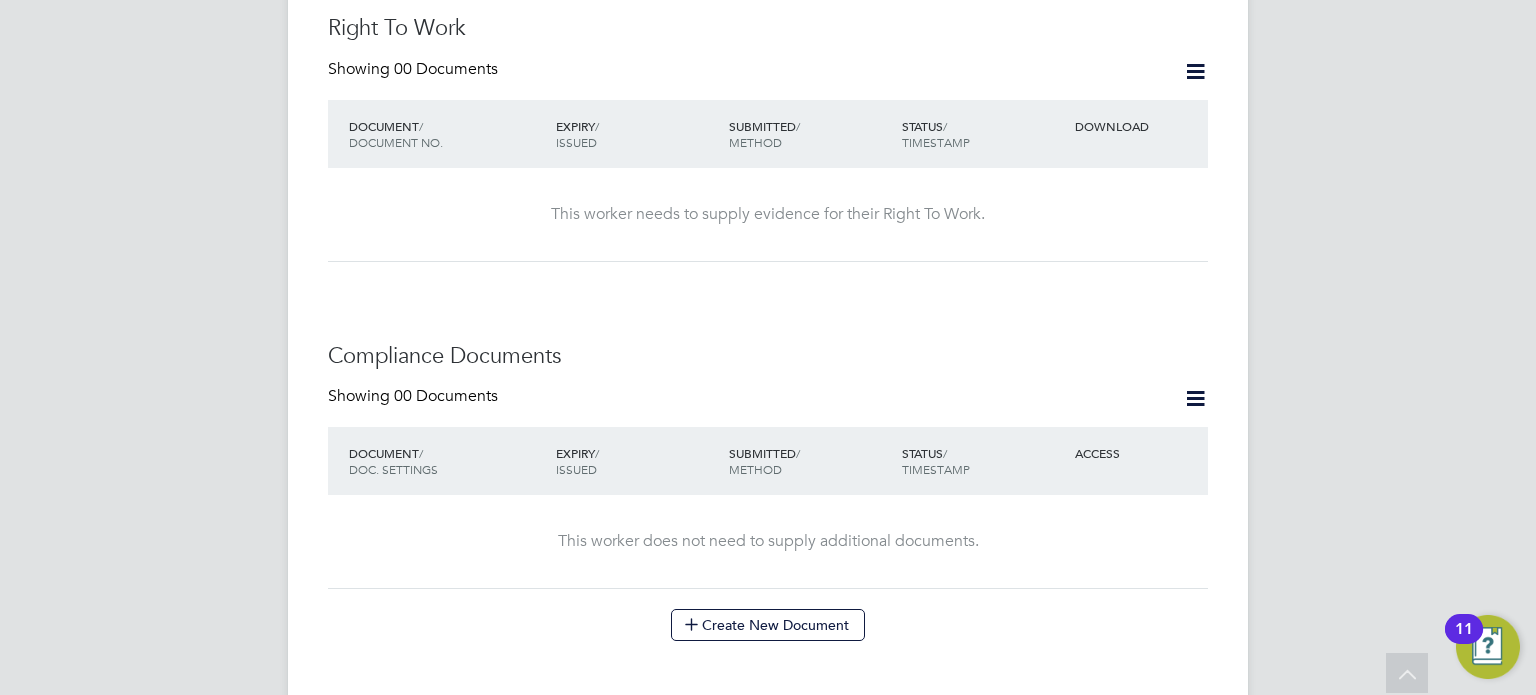 click 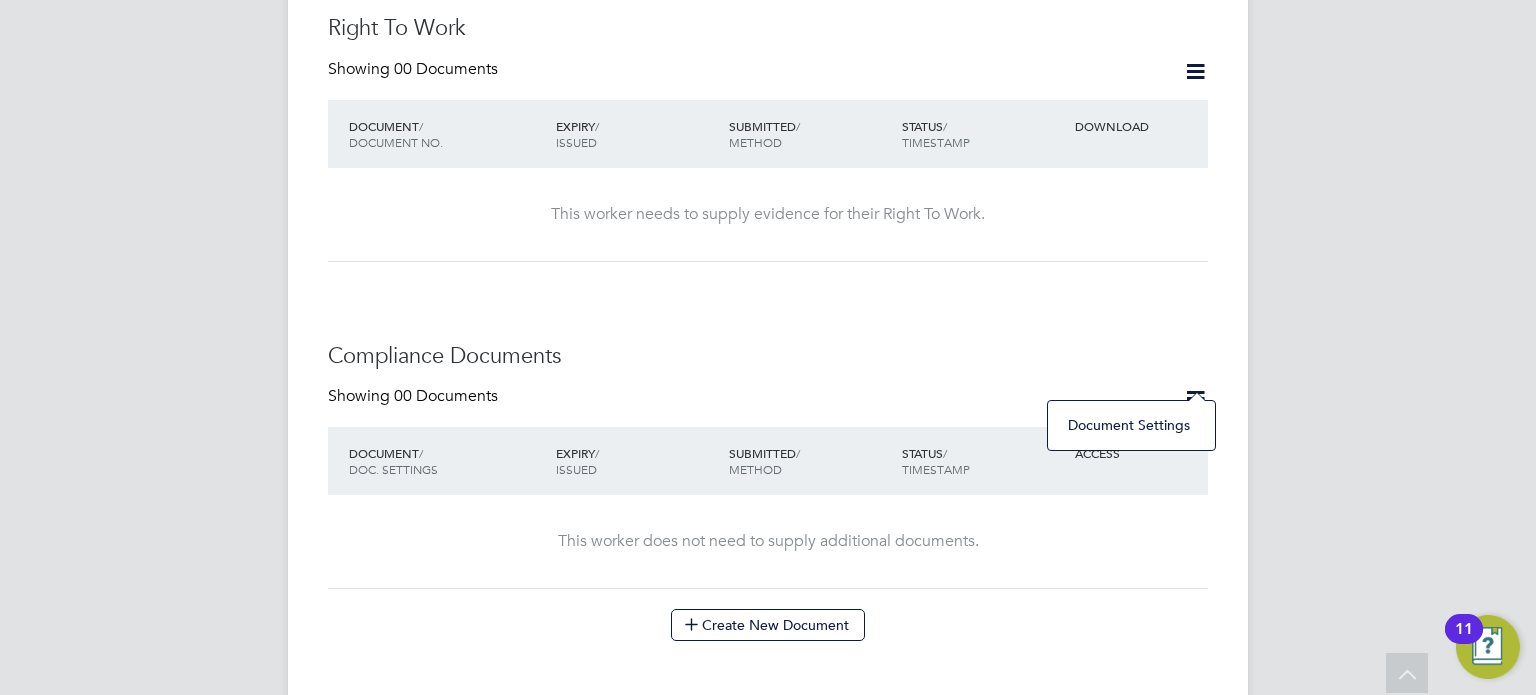 click on "Compliance Documents" 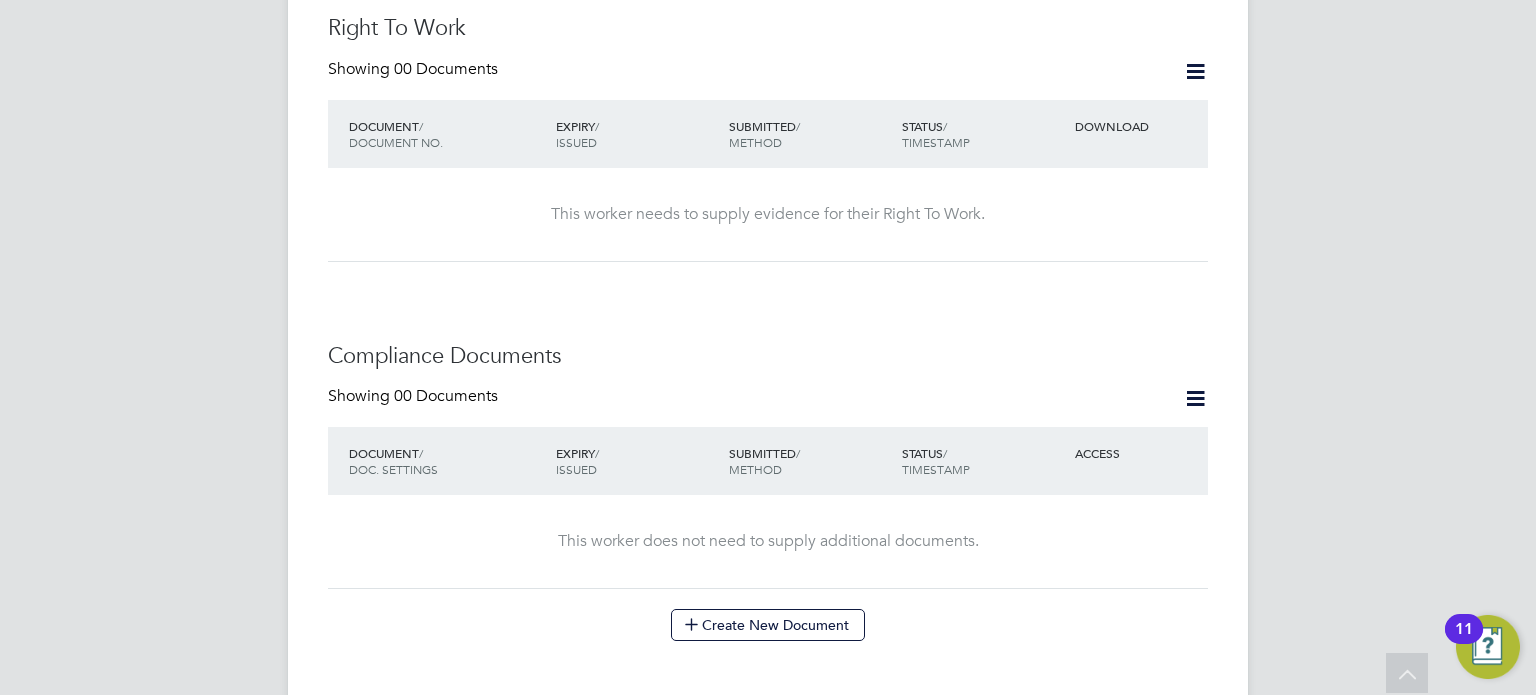 click 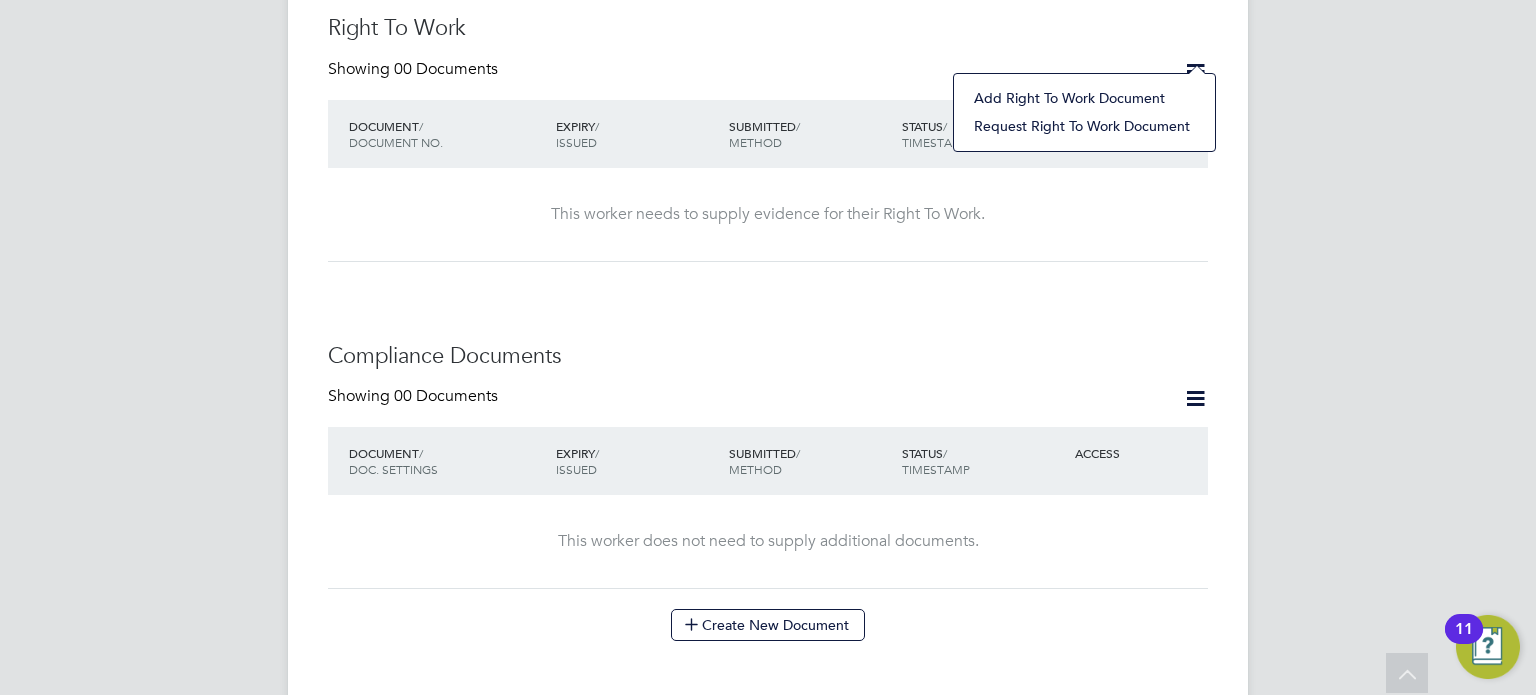 click on "Add Right To Work Document" 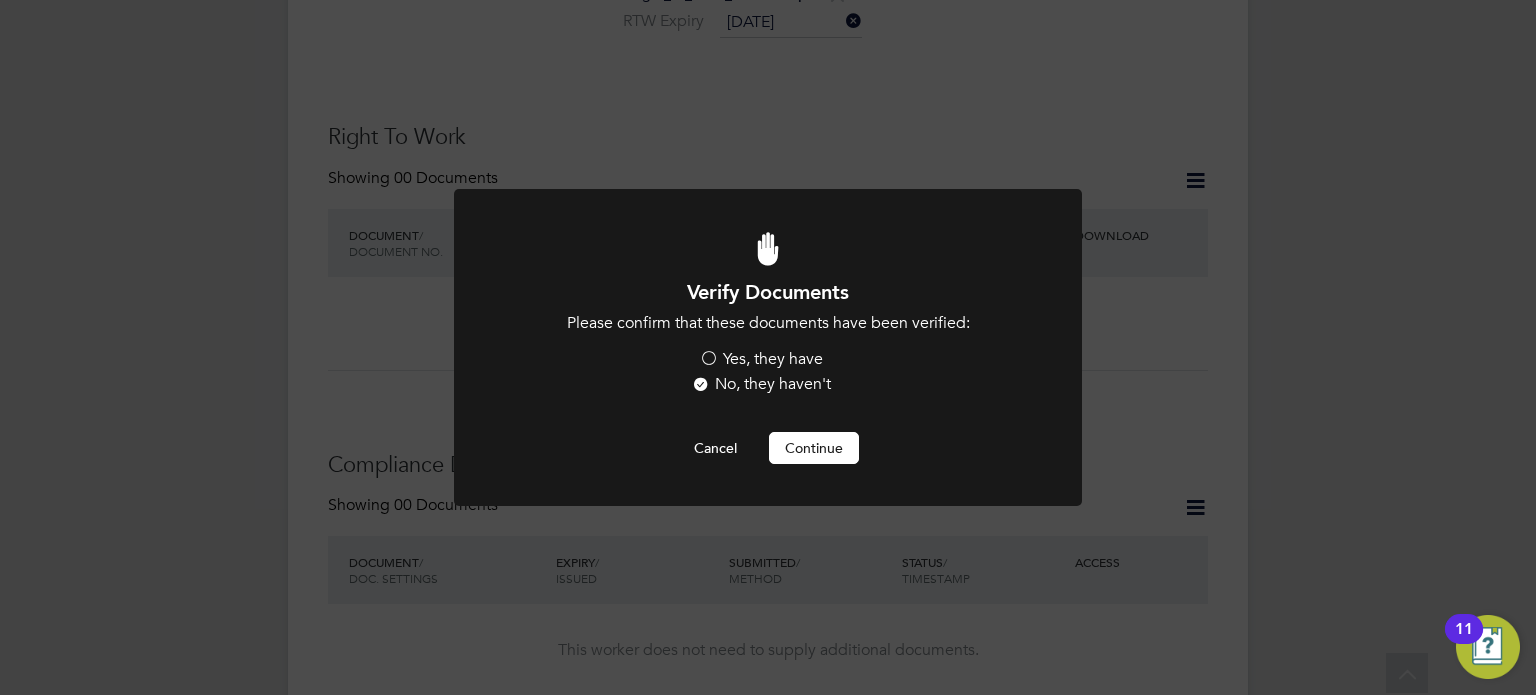 scroll, scrollTop: 0, scrollLeft: 0, axis: both 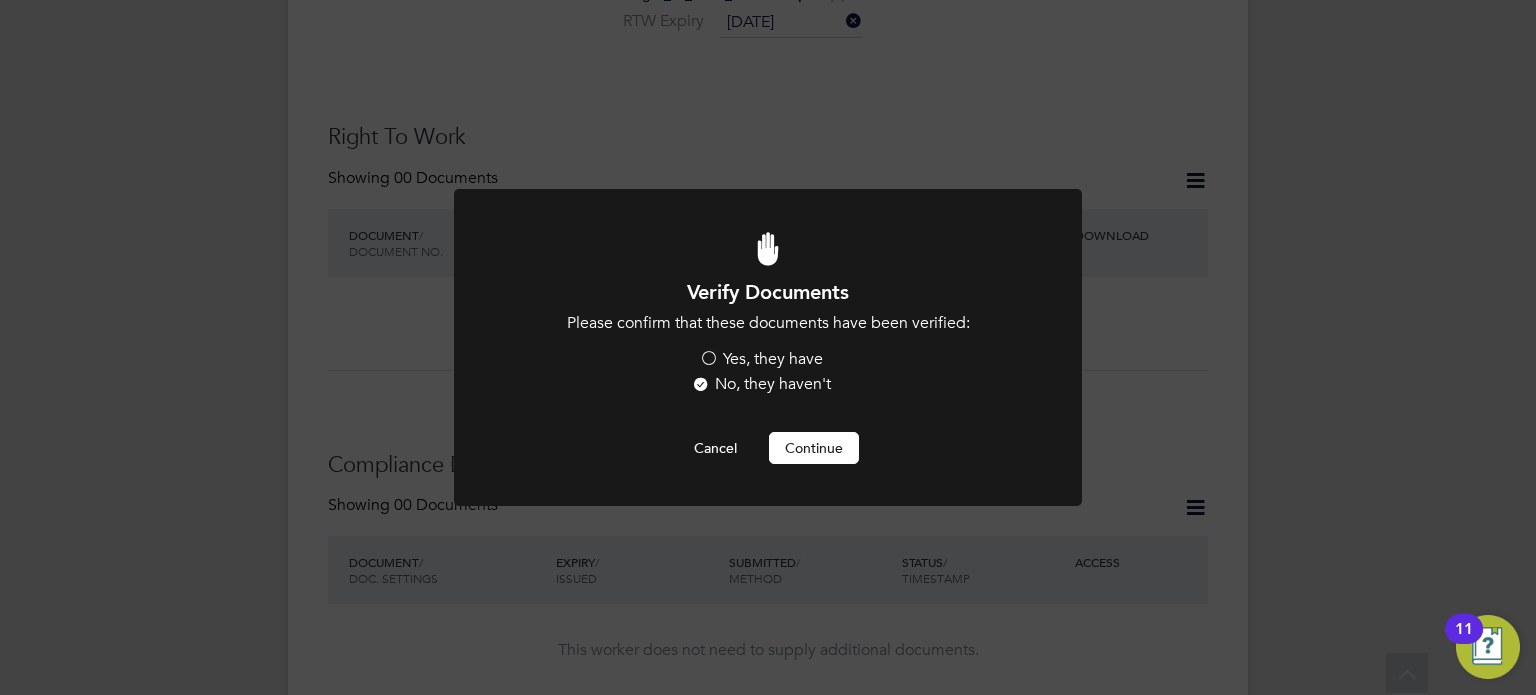 click on "Yes, they have" at bounding box center [761, 359] 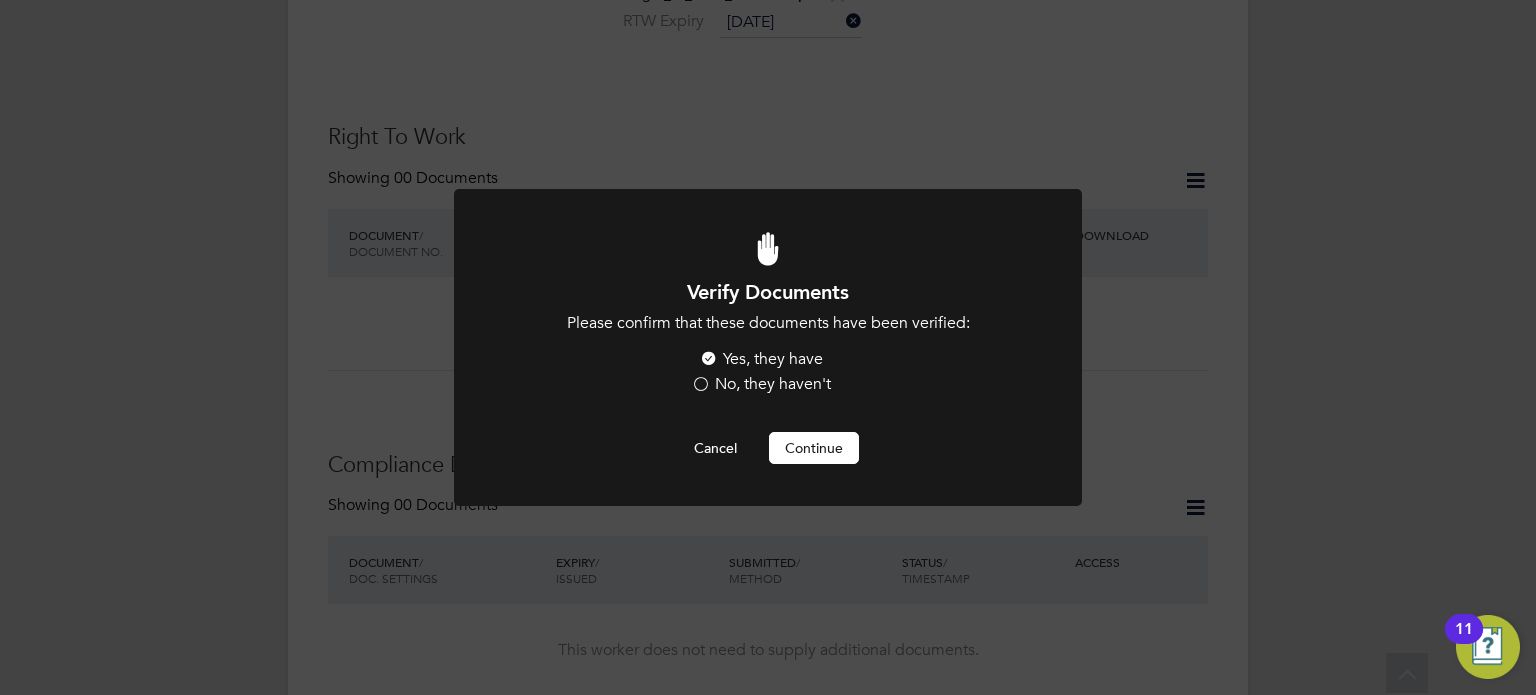 click on "Continue" at bounding box center (814, 448) 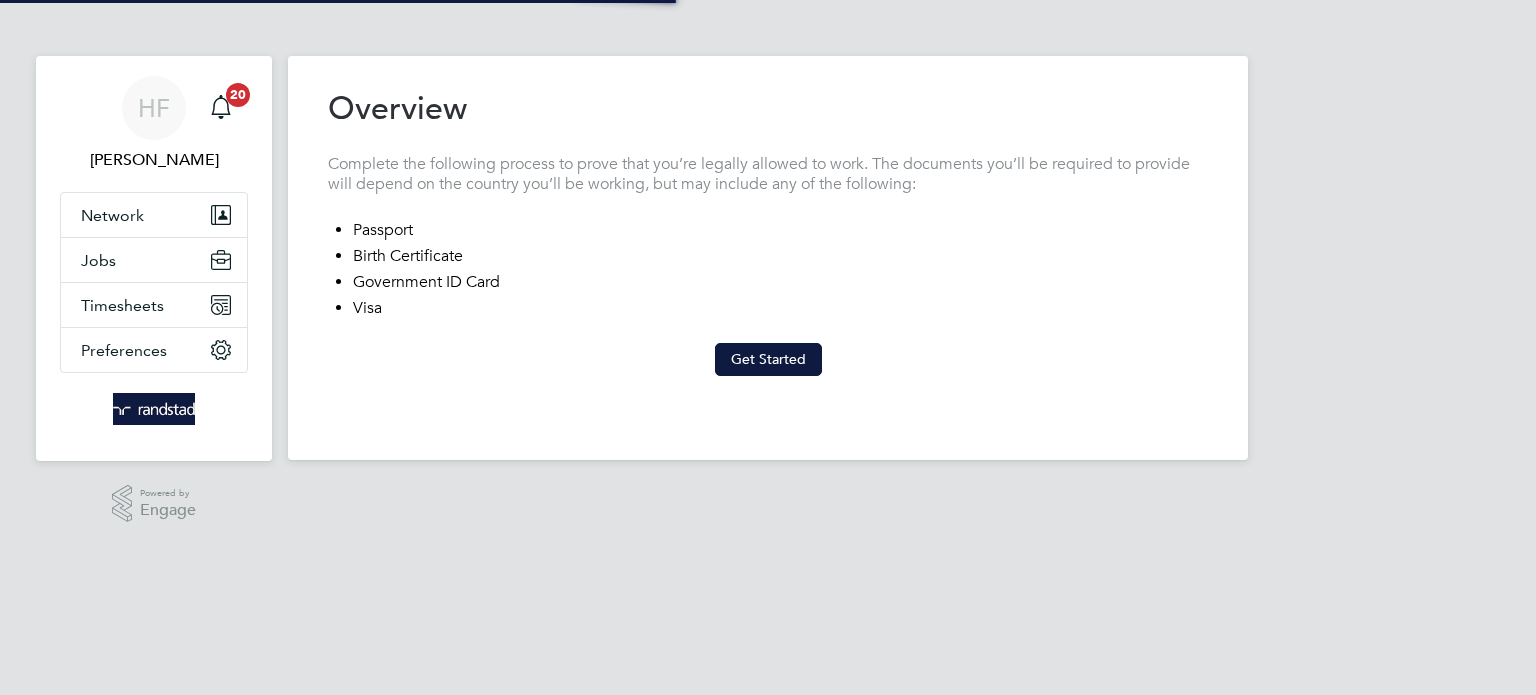 scroll, scrollTop: 0, scrollLeft: 0, axis: both 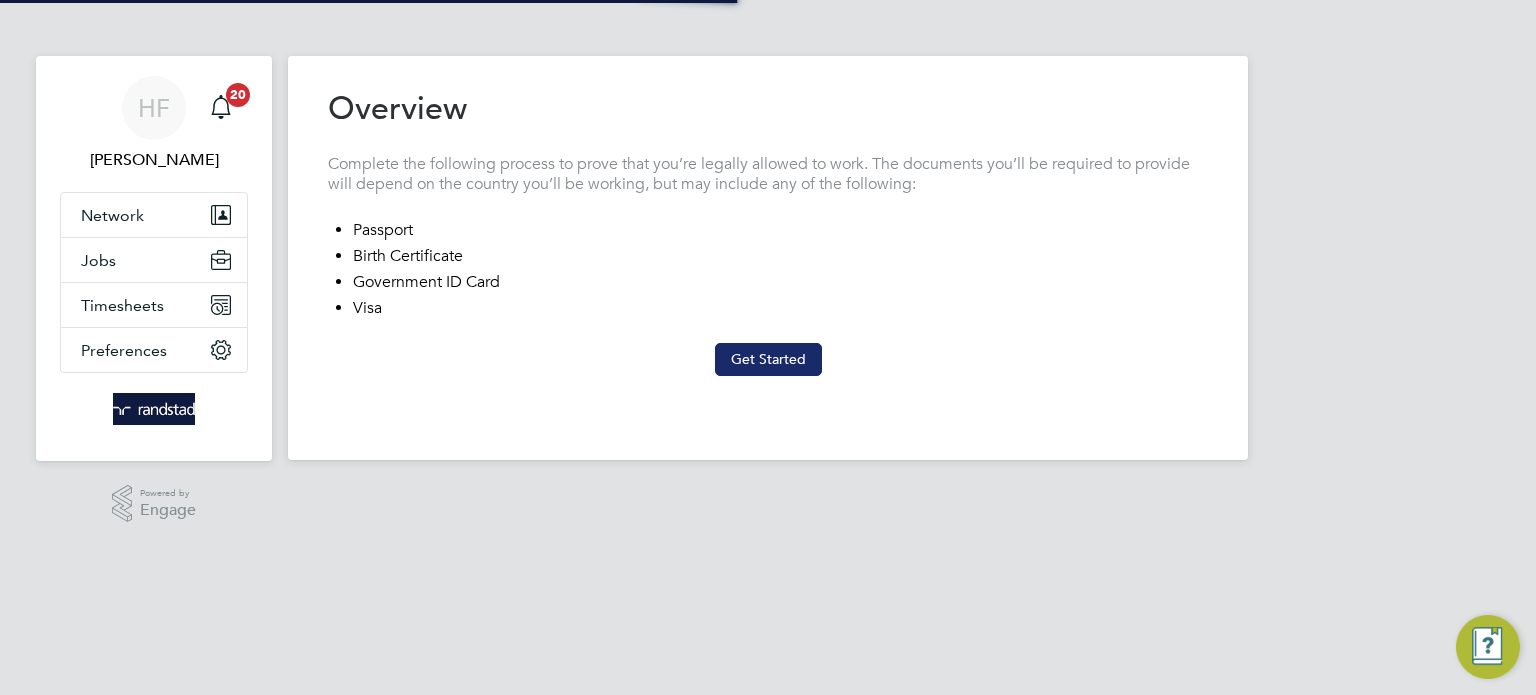 click on "Get Started" at bounding box center [768, 359] 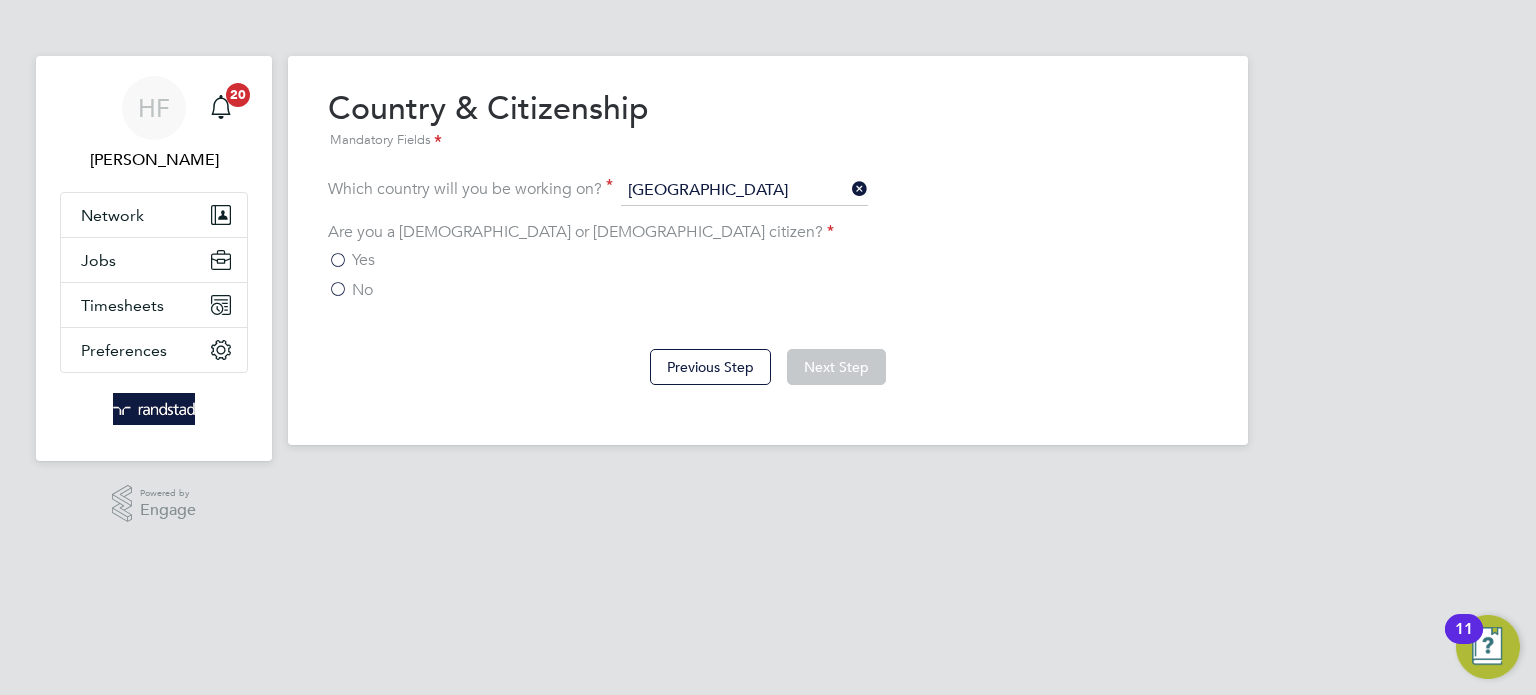 click on "Yes" at bounding box center [363, 260] 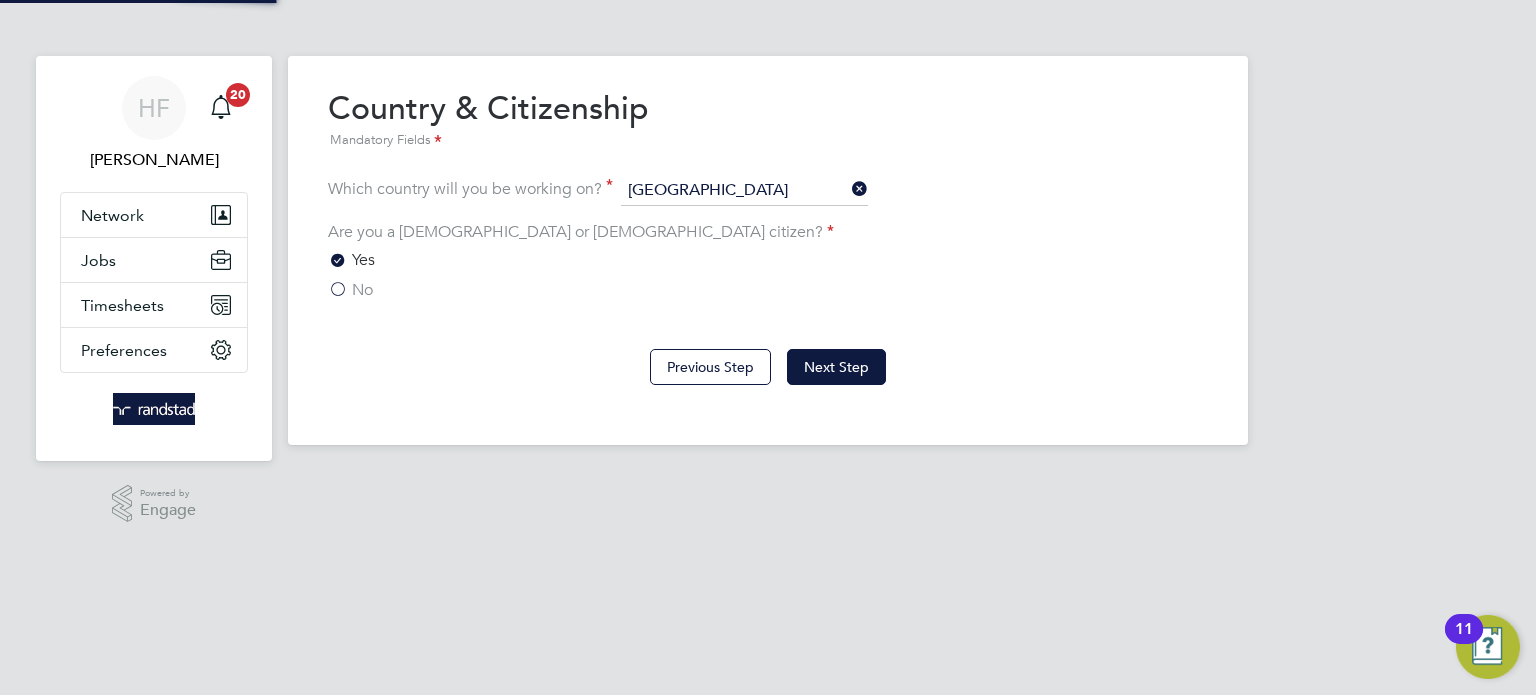 click on "No" at bounding box center (362, 290) 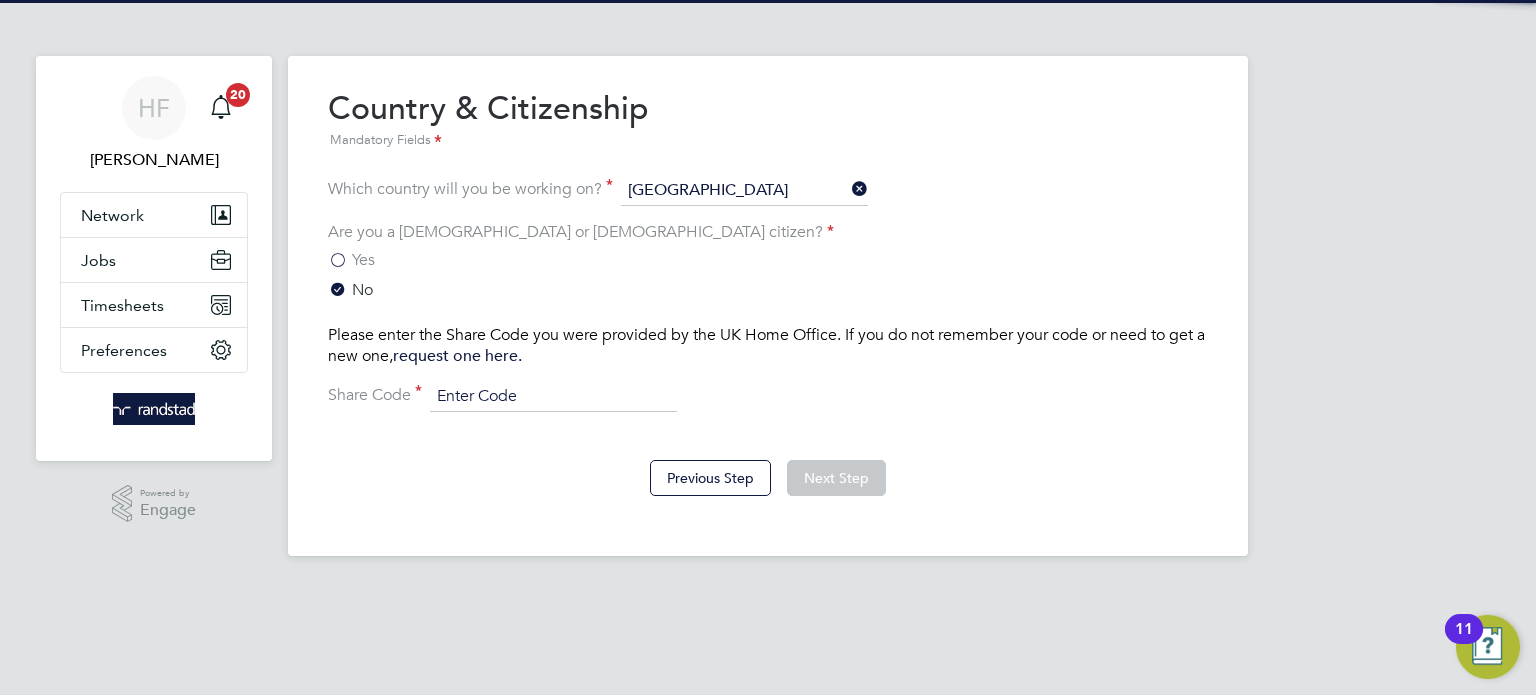 click at bounding box center (553, 397) 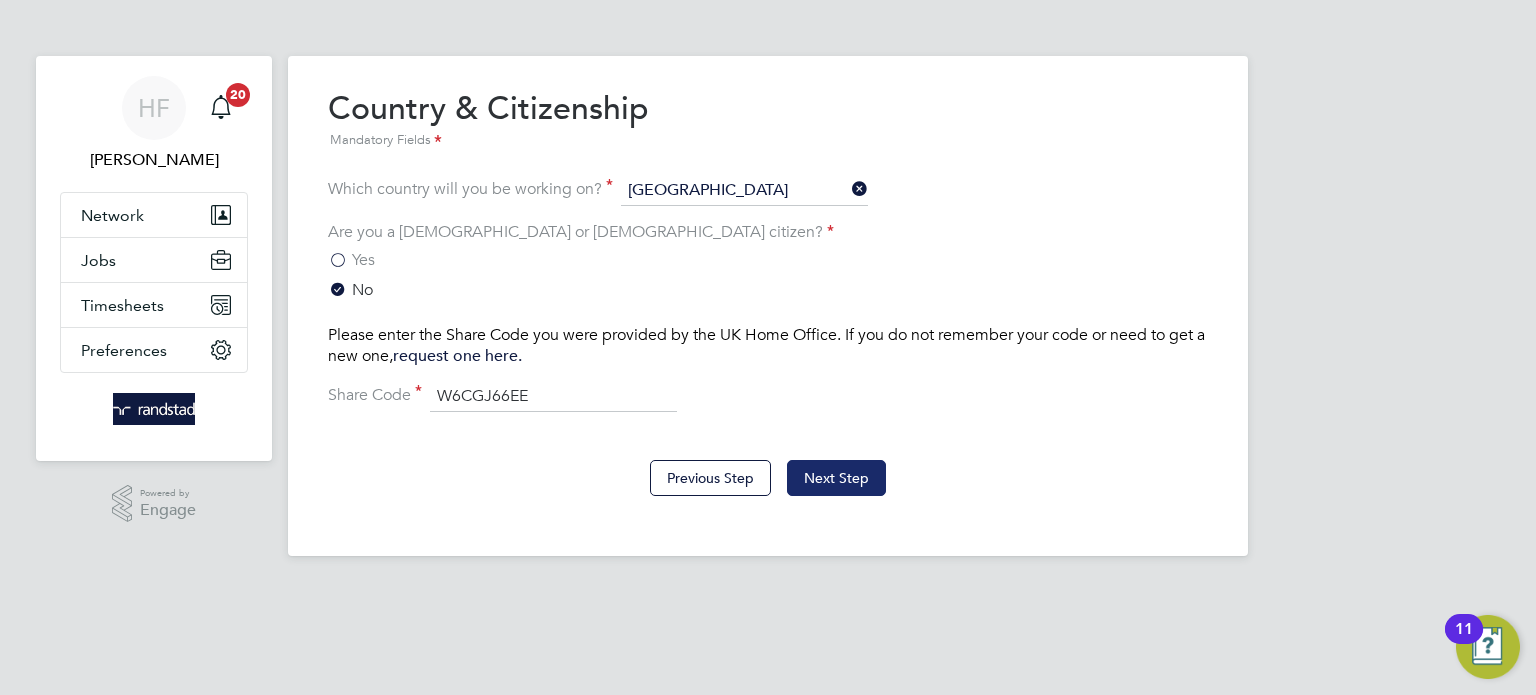 type on "W6CGJ66EE" 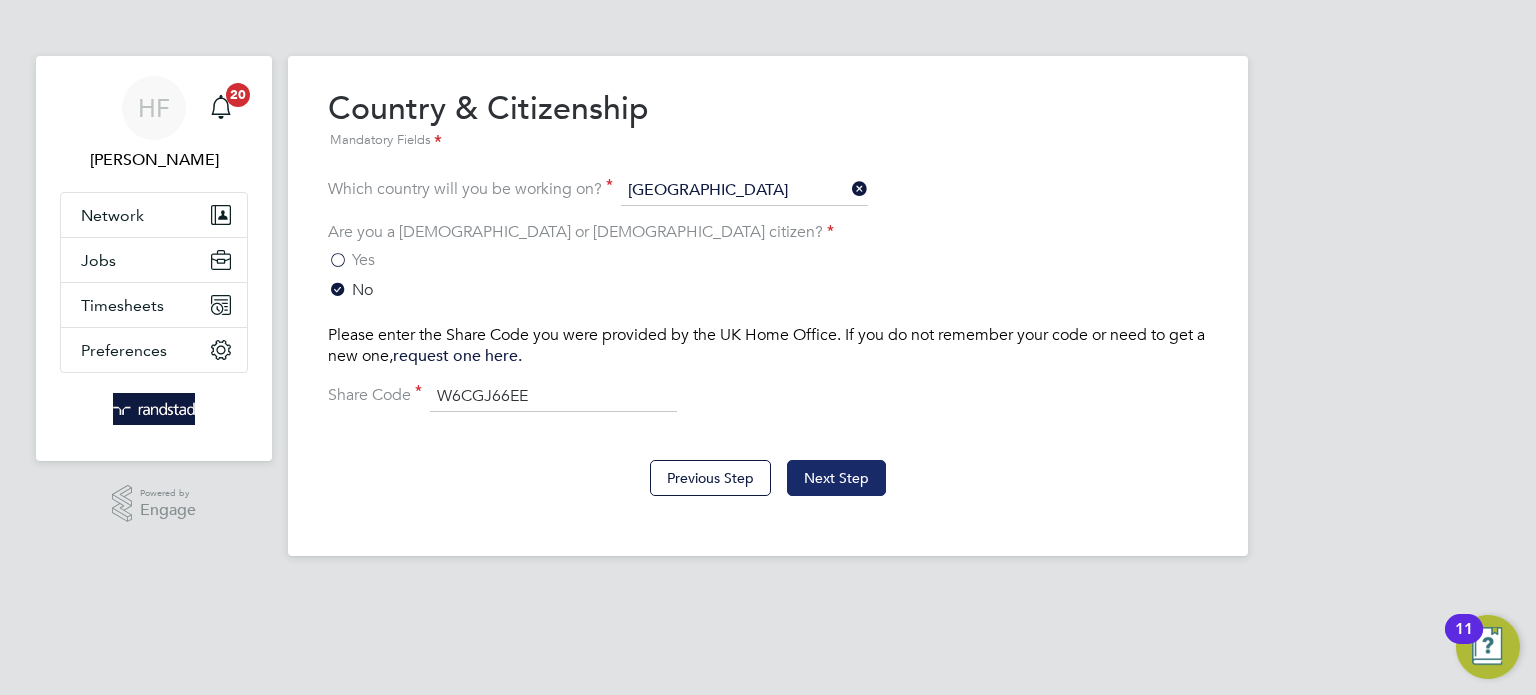 click on "Next Step" 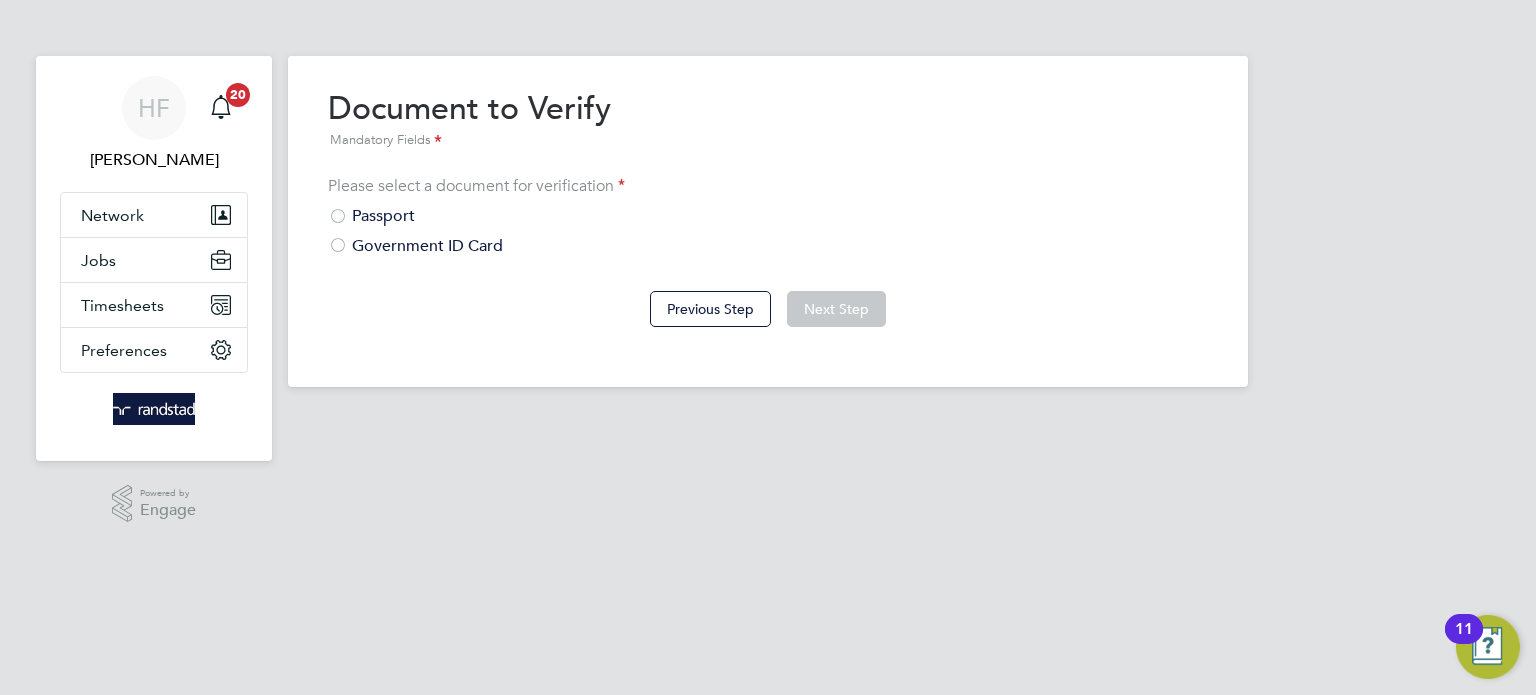click on "Passport" at bounding box center [768, 216] 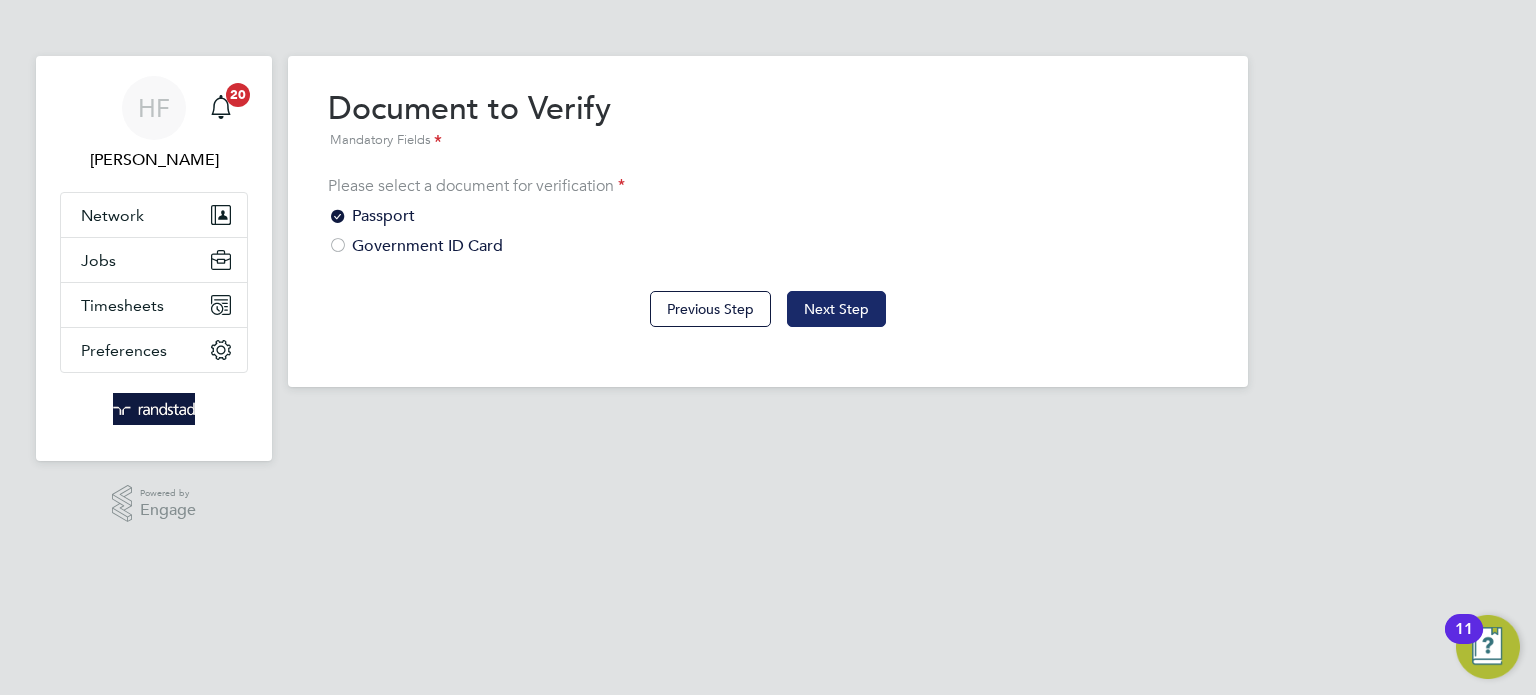 click on "Next Step" 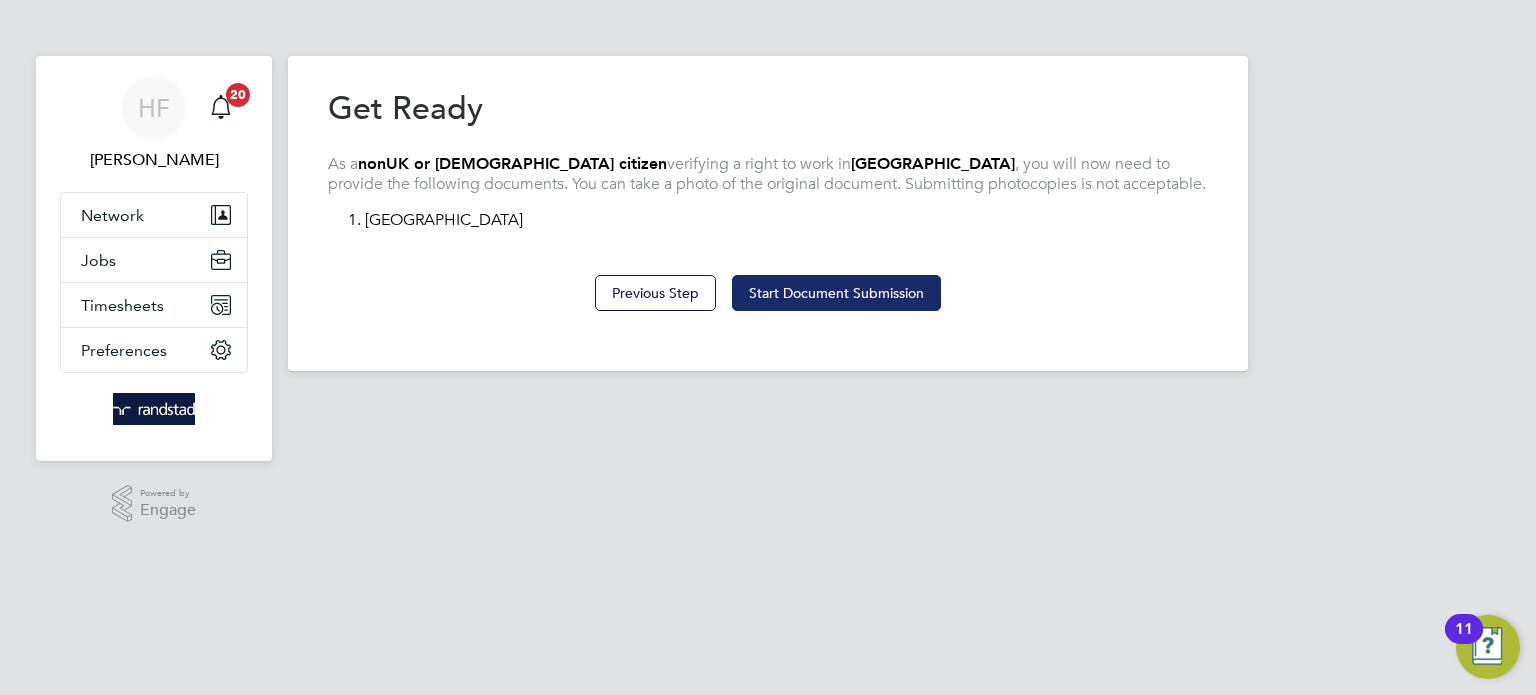 click on "Start Document Submission" 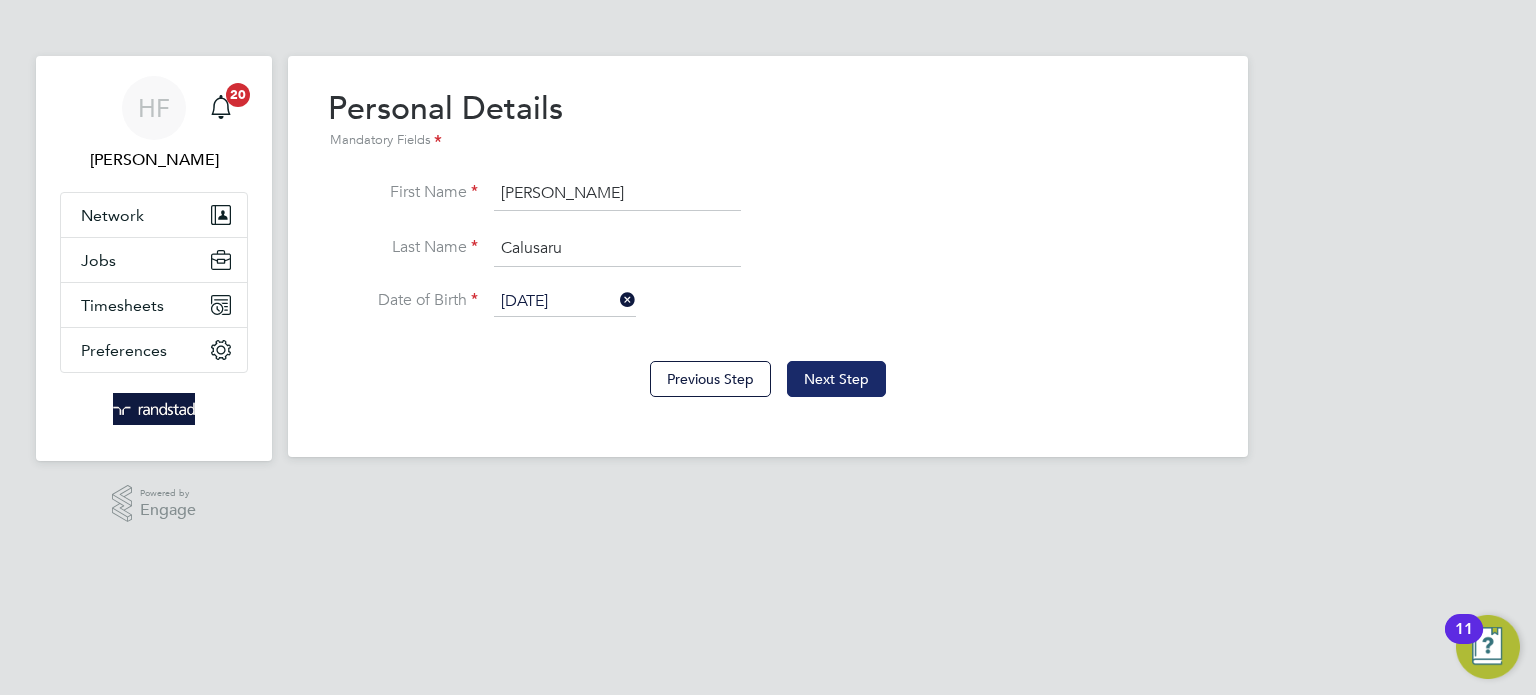 click on "Next Step" 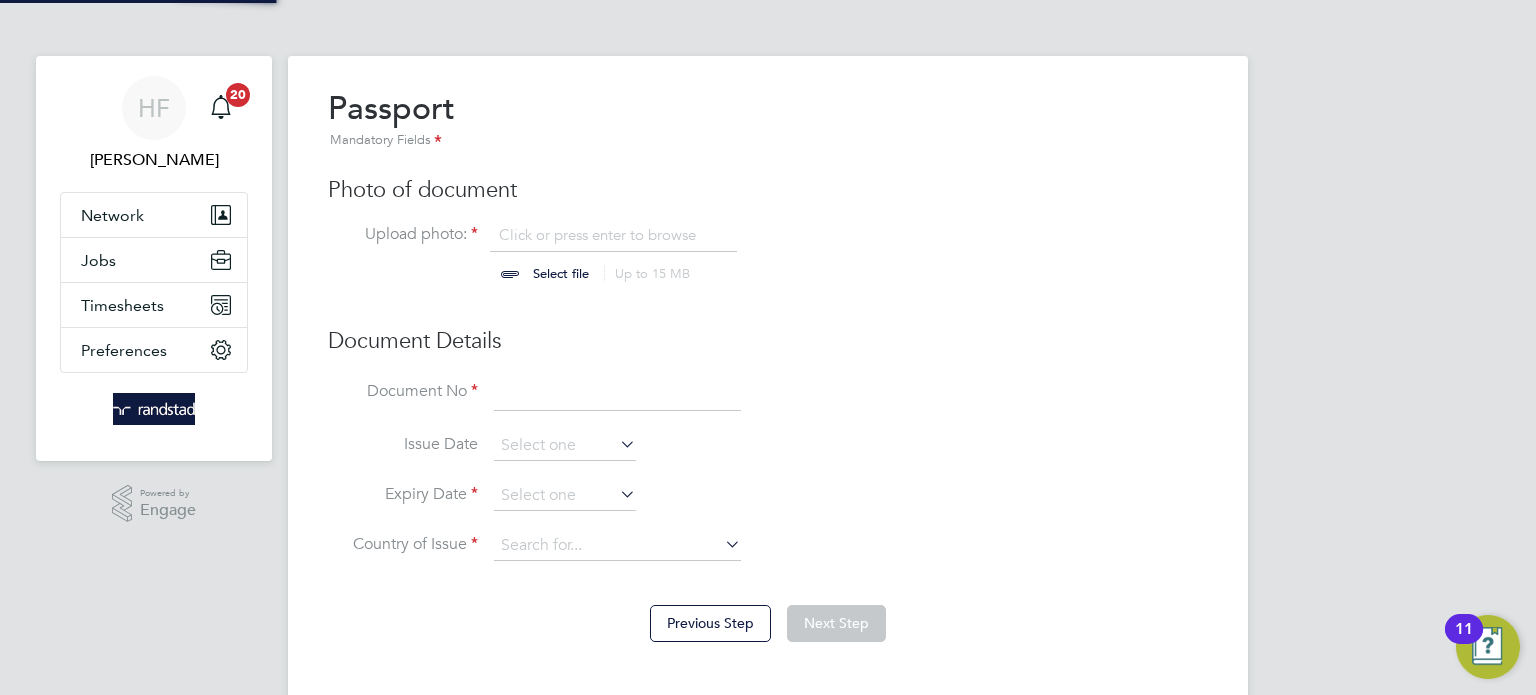 scroll, scrollTop: 9, scrollLeft: 10, axis: both 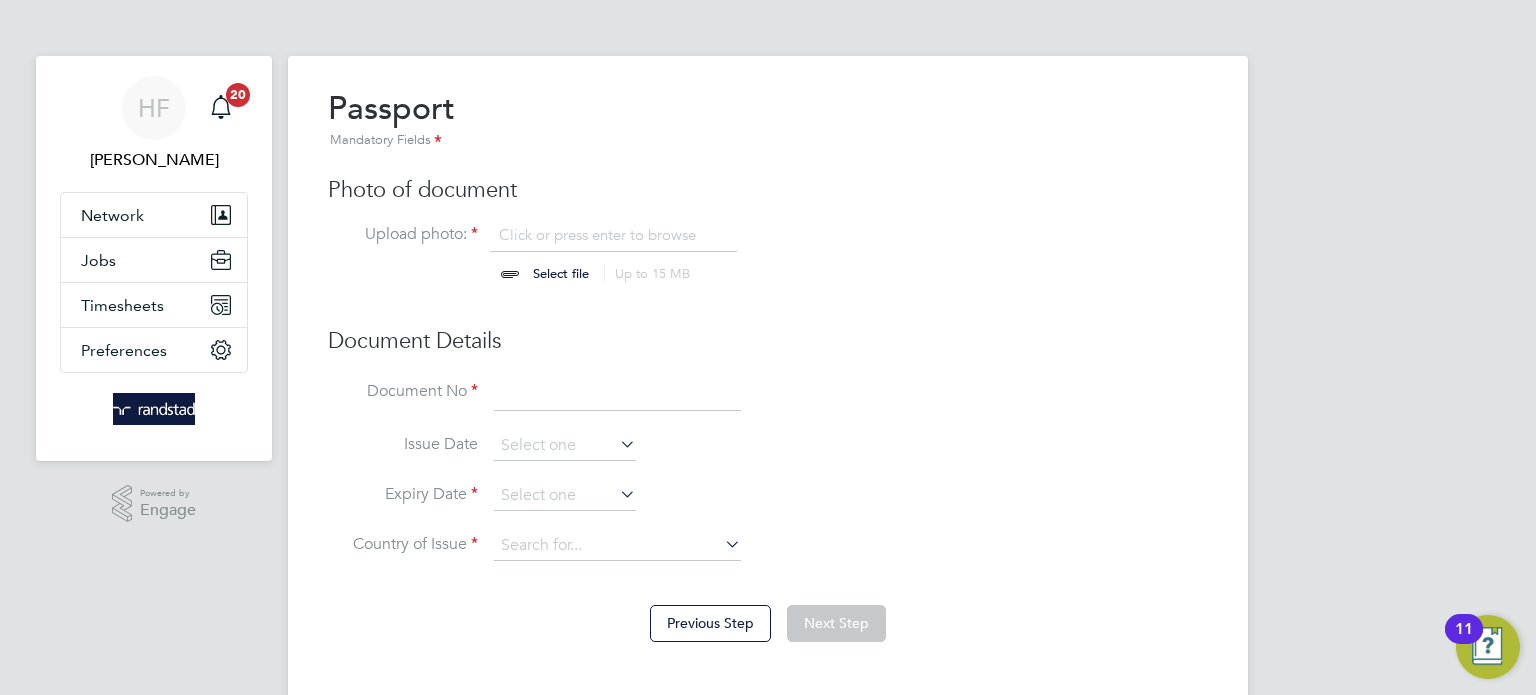 click 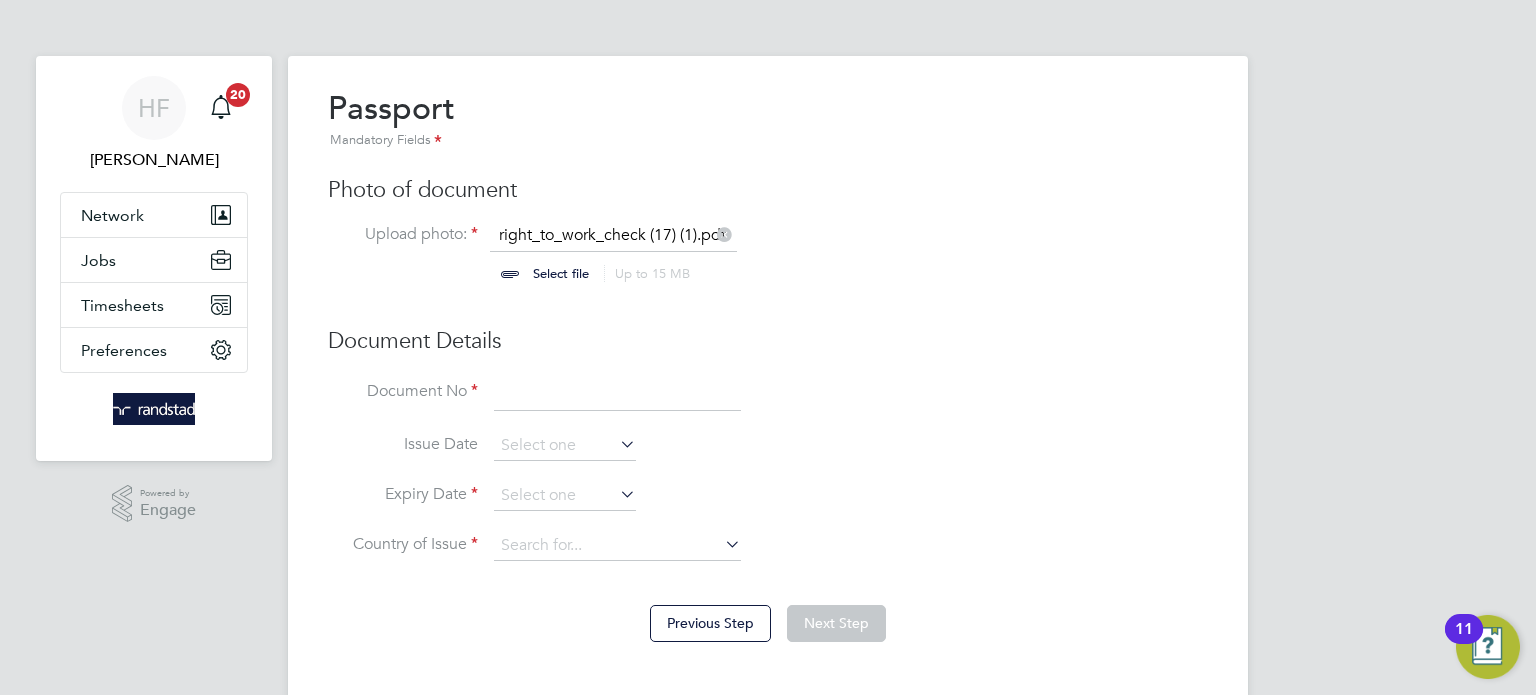 scroll, scrollTop: 26, scrollLeft: 248, axis: both 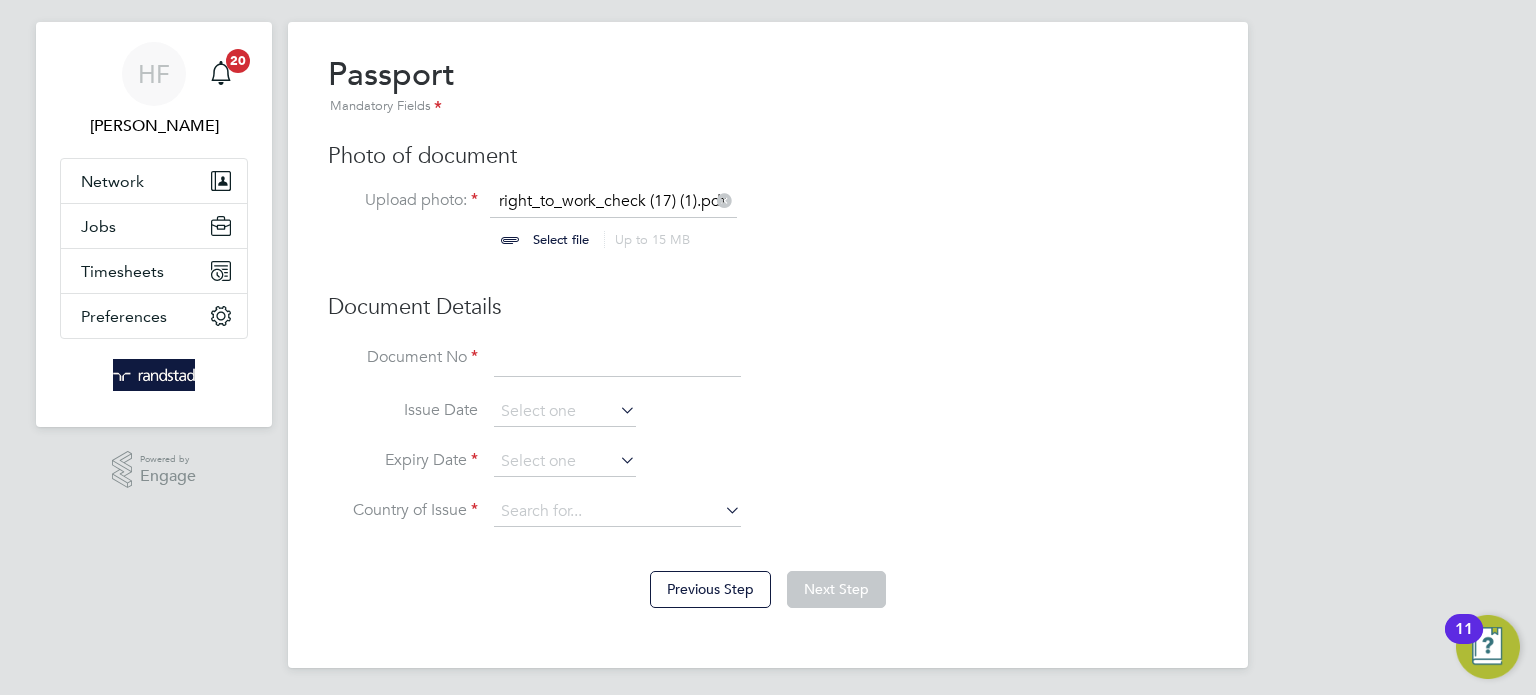 click 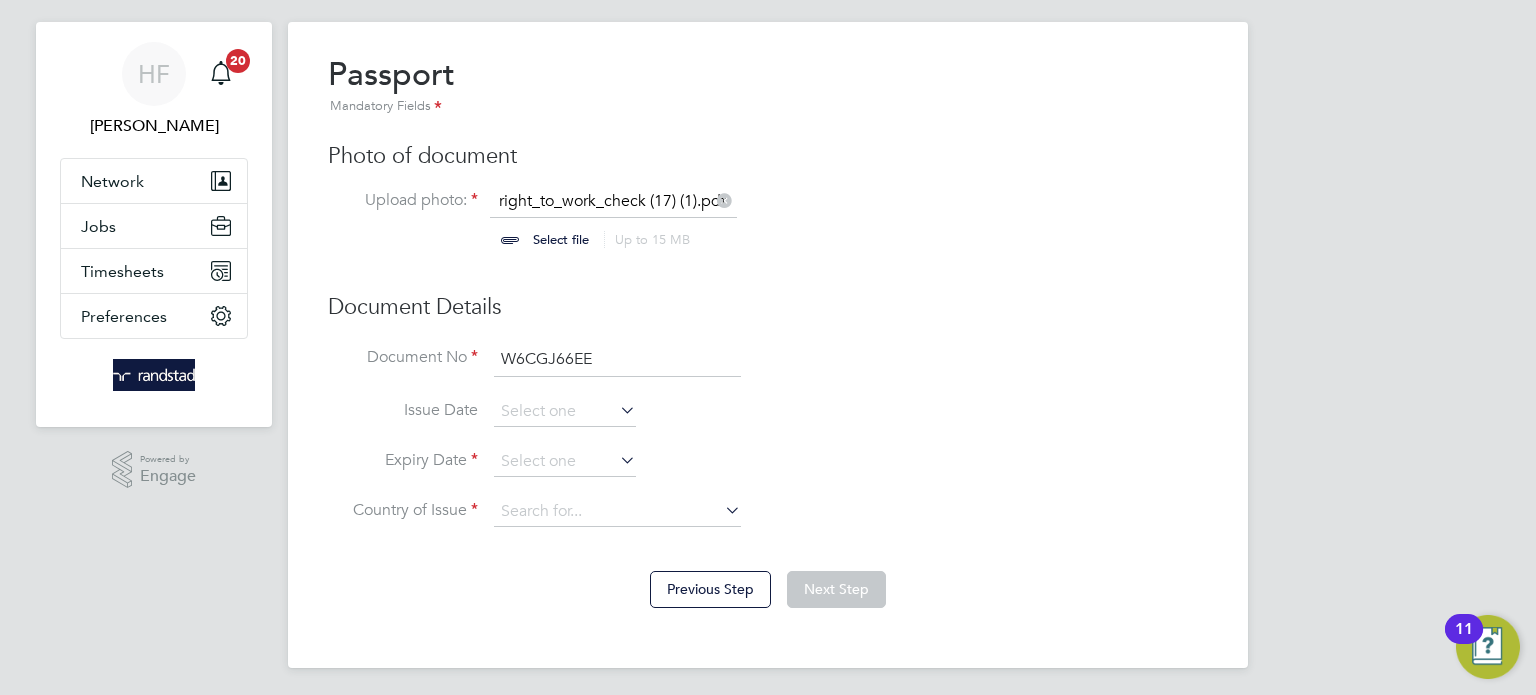 type on "W6CGJ66EE" 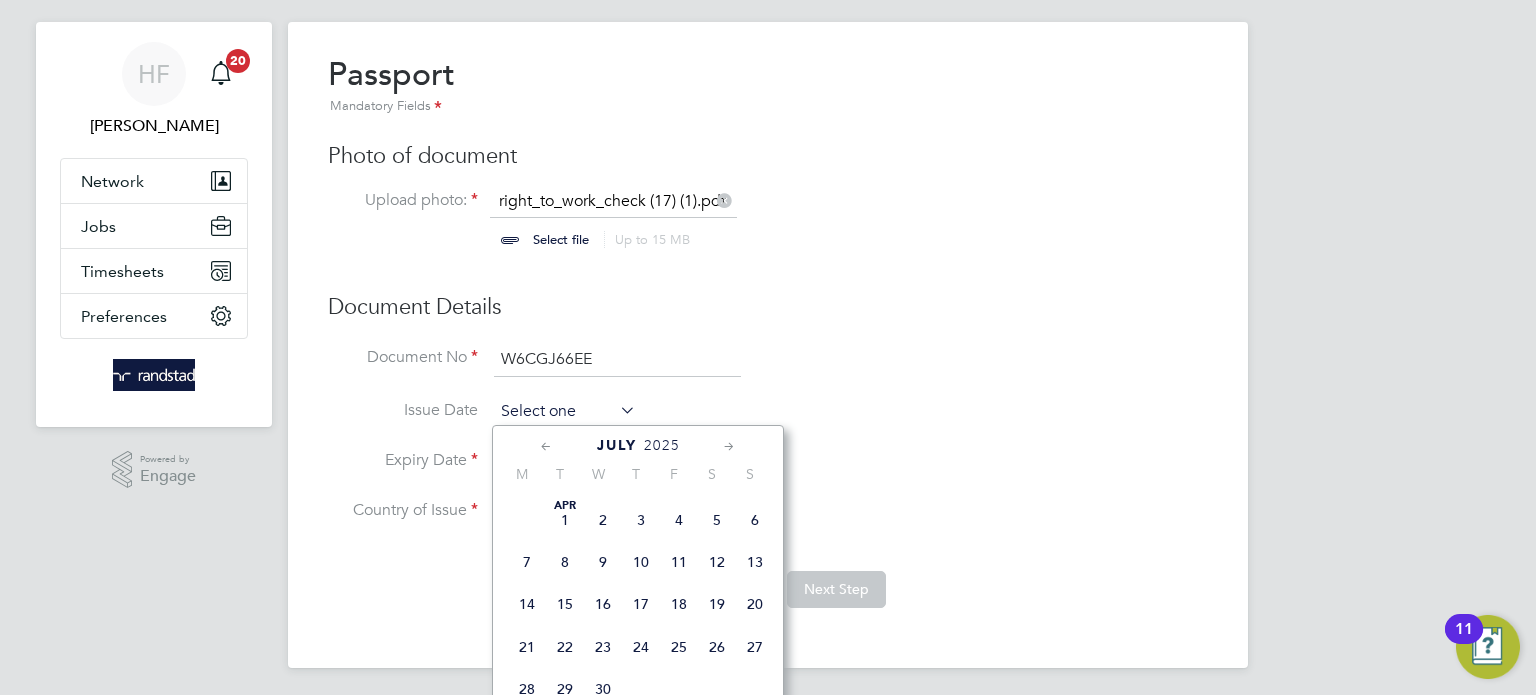 click 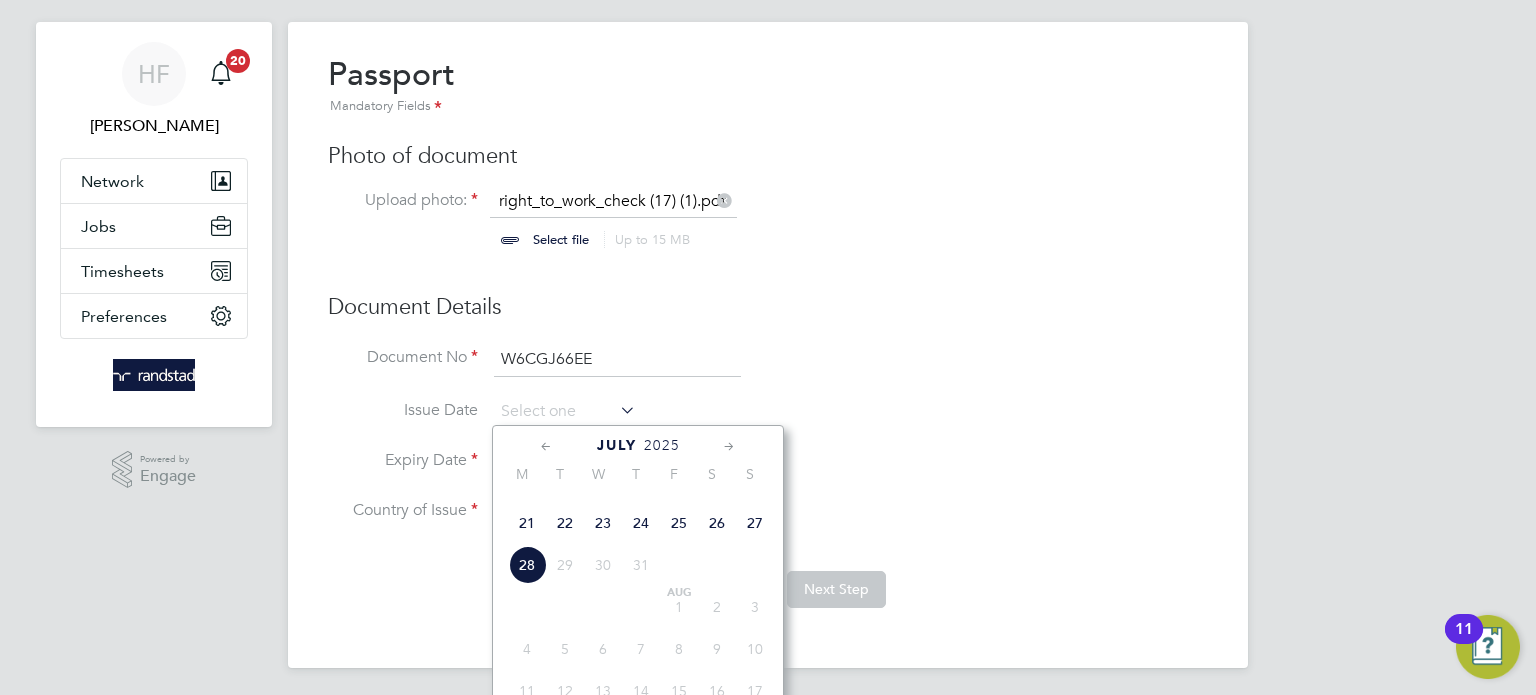 click on "28" 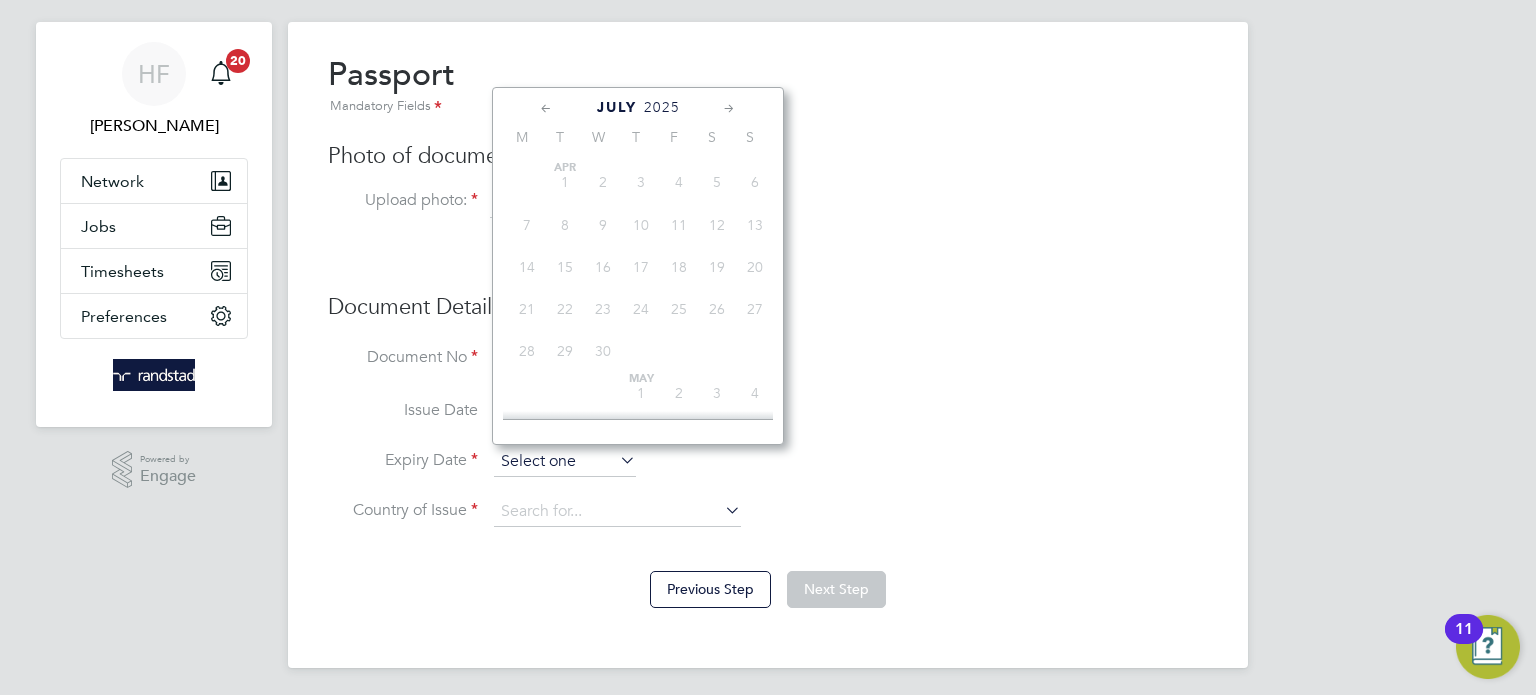click 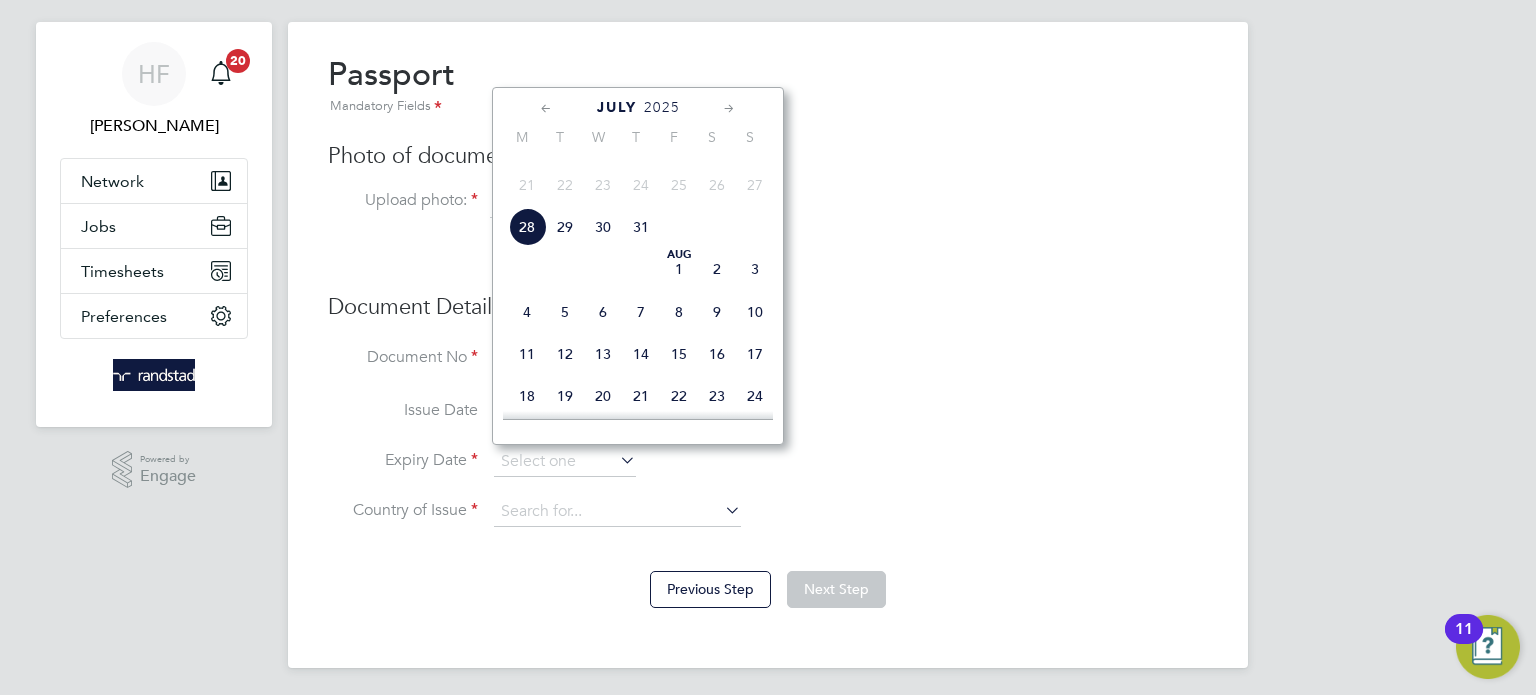 click on "2025" 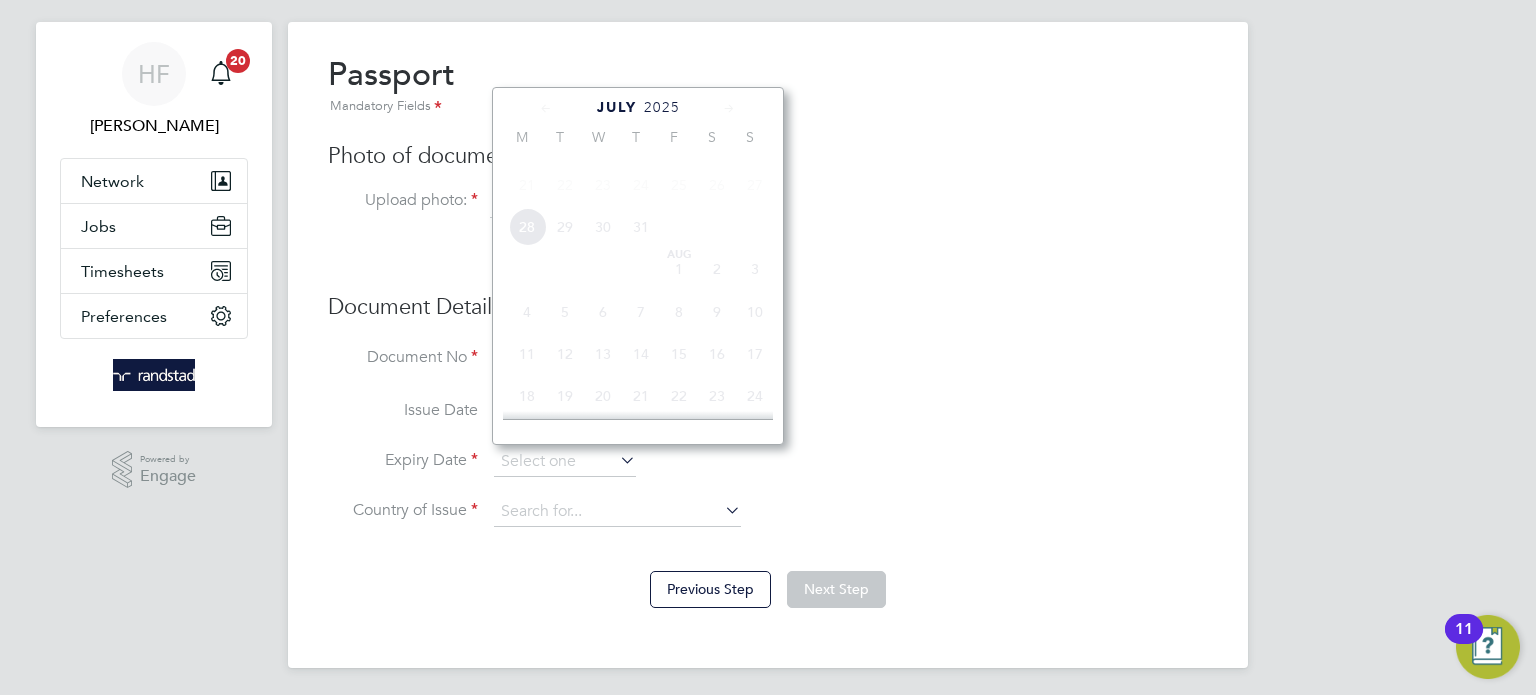 scroll, scrollTop: 551, scrollLeft: 0, axis: vertical 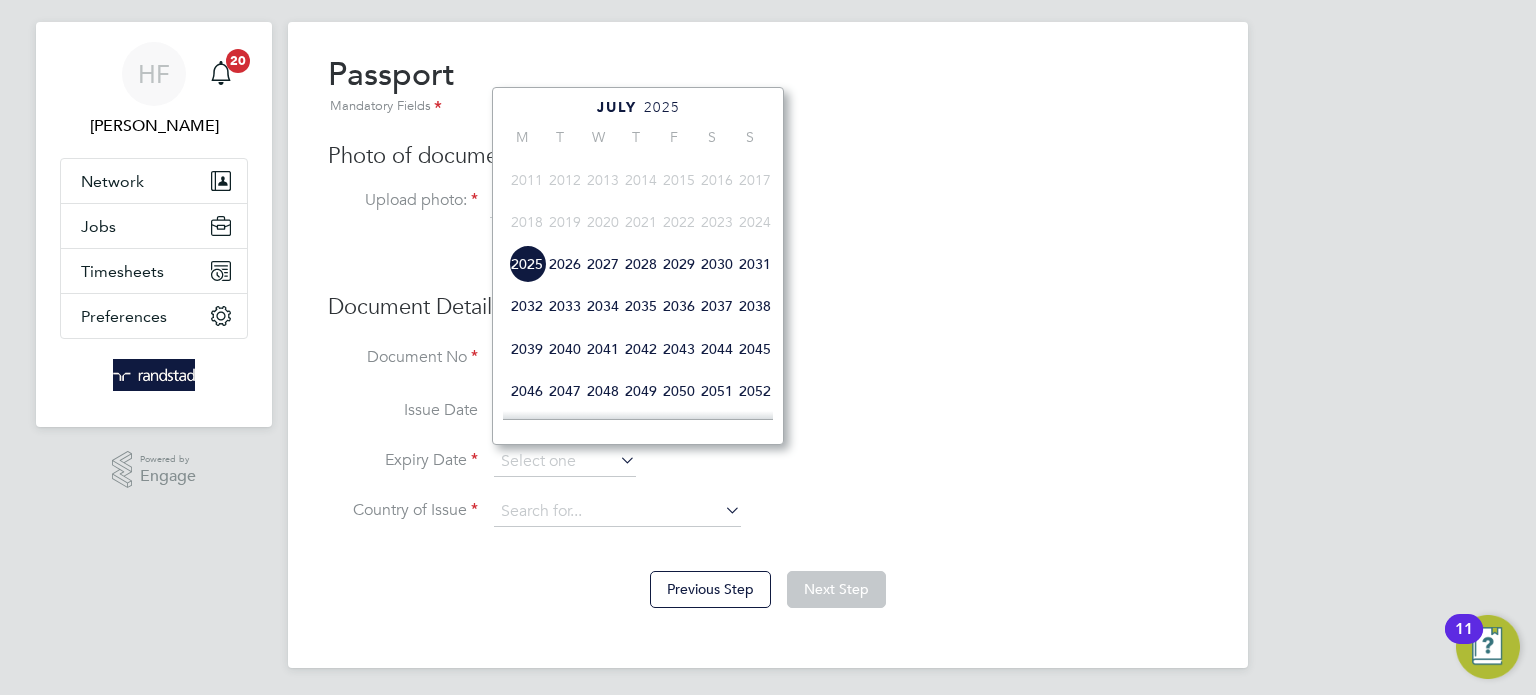 click on "2027" 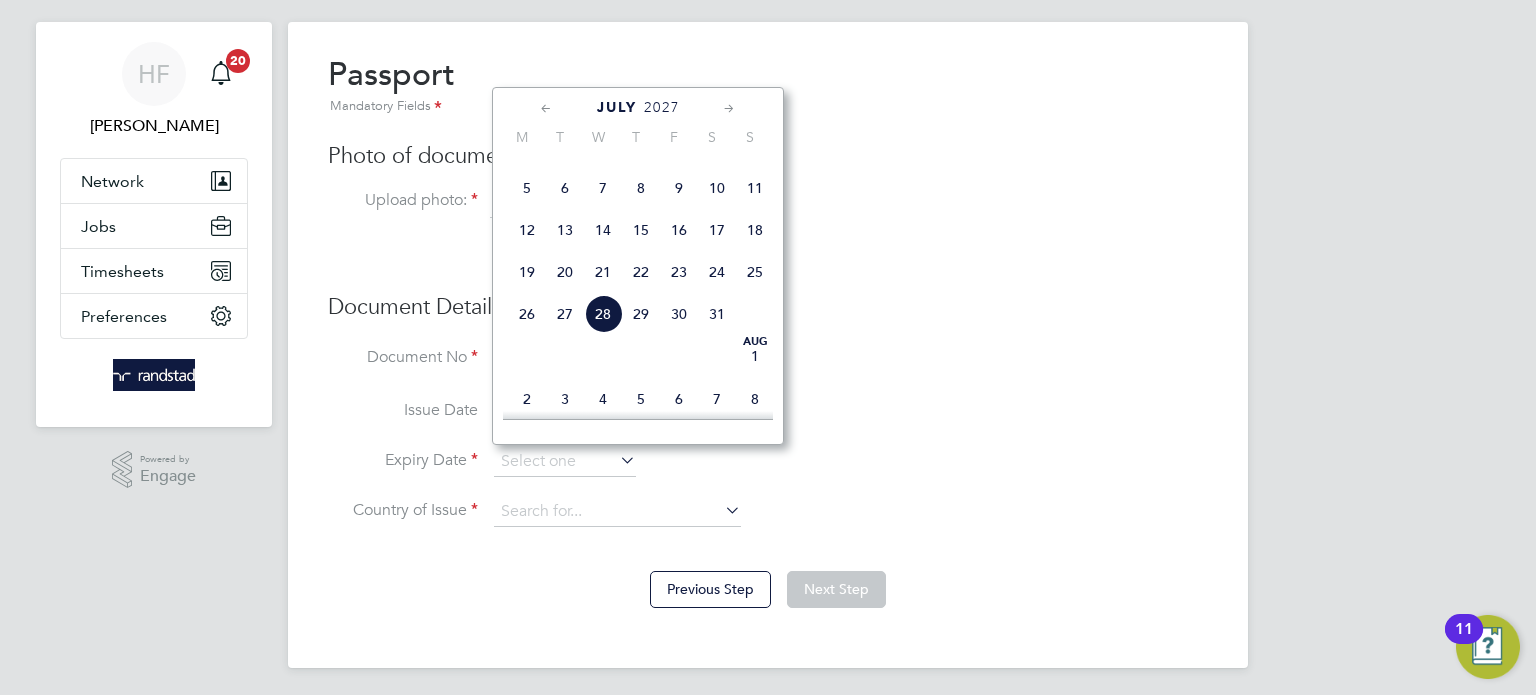 scroll, scrollTop: 715, scrollLeft: 0, axis: vertical 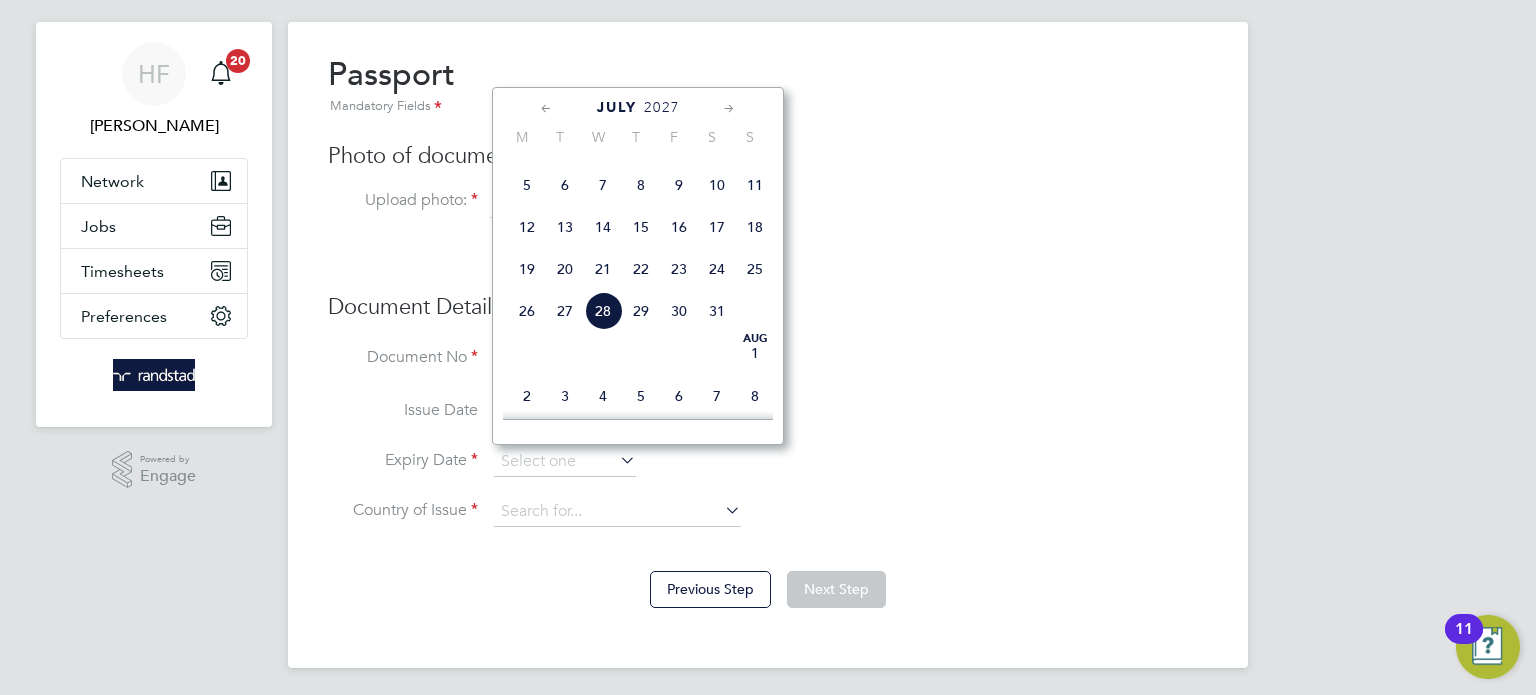 click on "28" 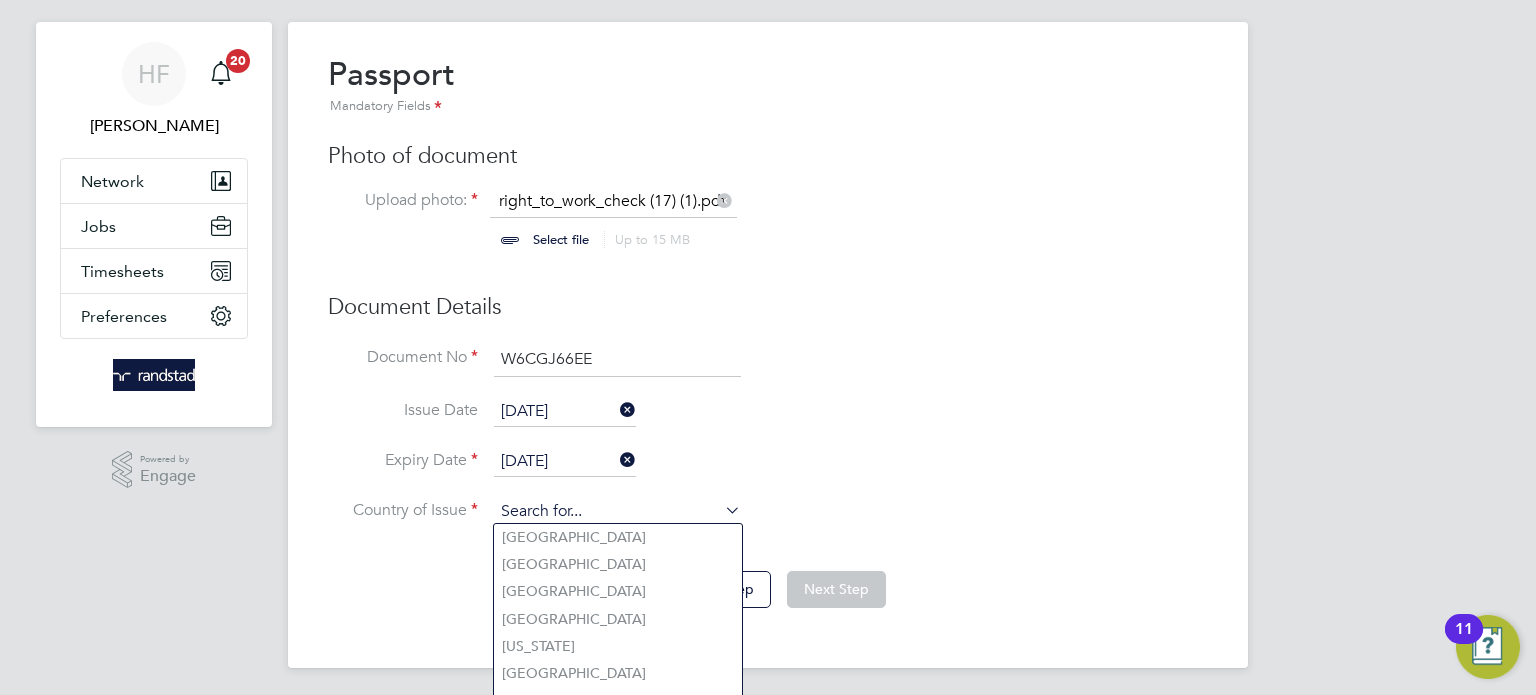 click 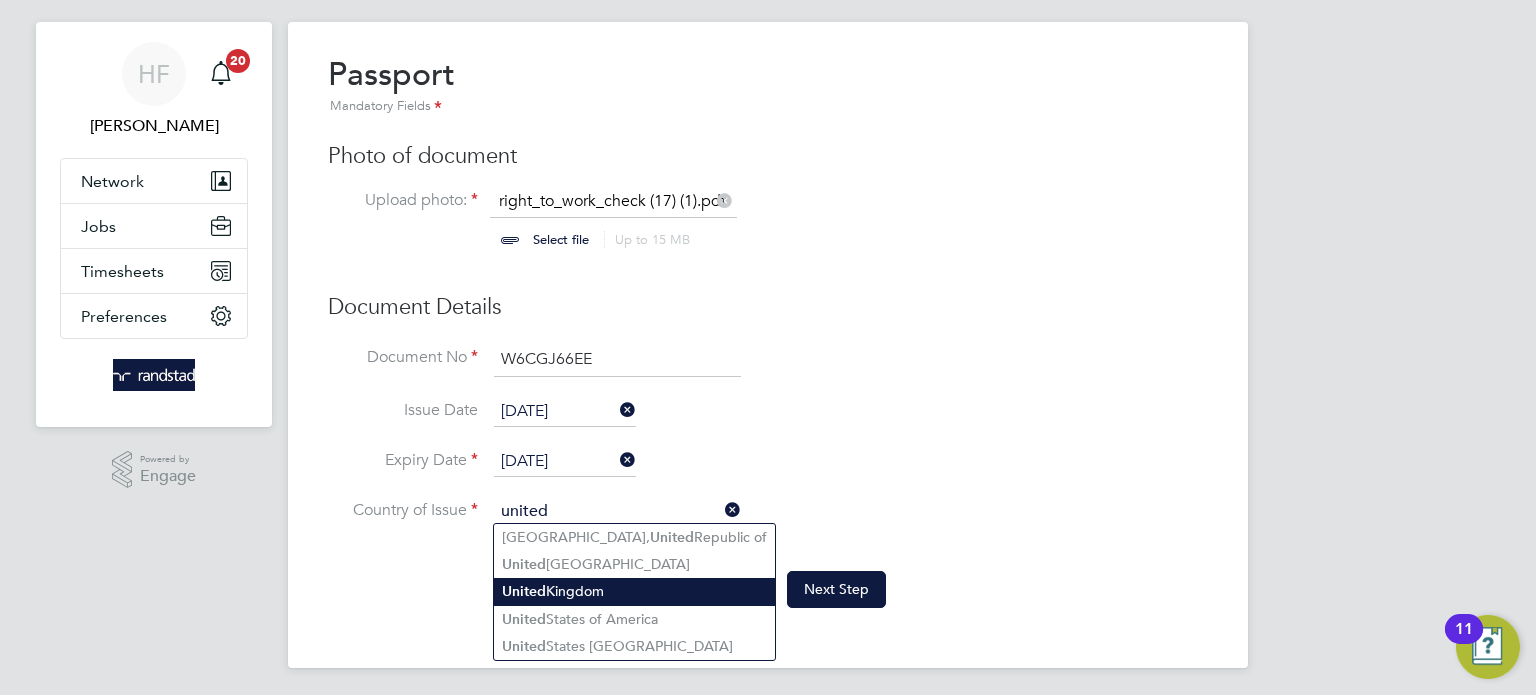 click on "[GEOGRAPHIC_DATA]" 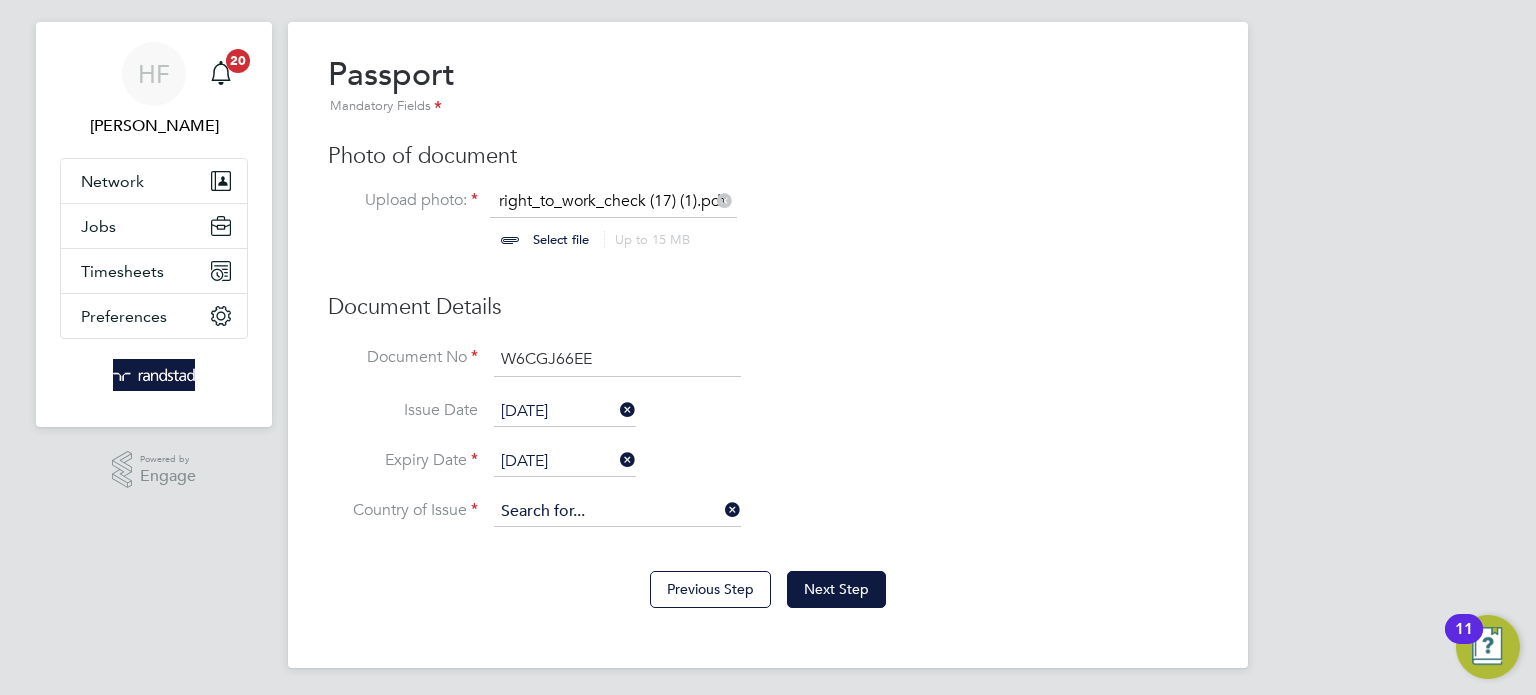 click 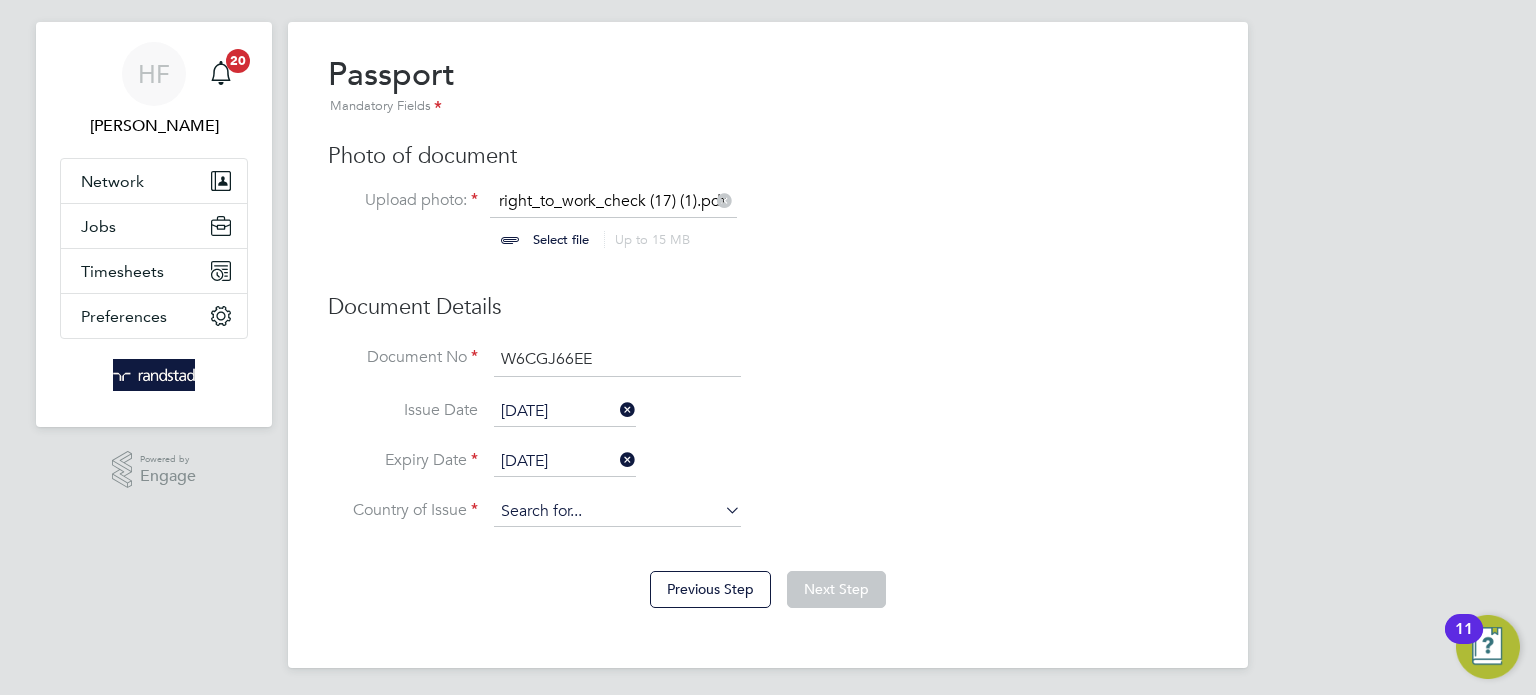 click 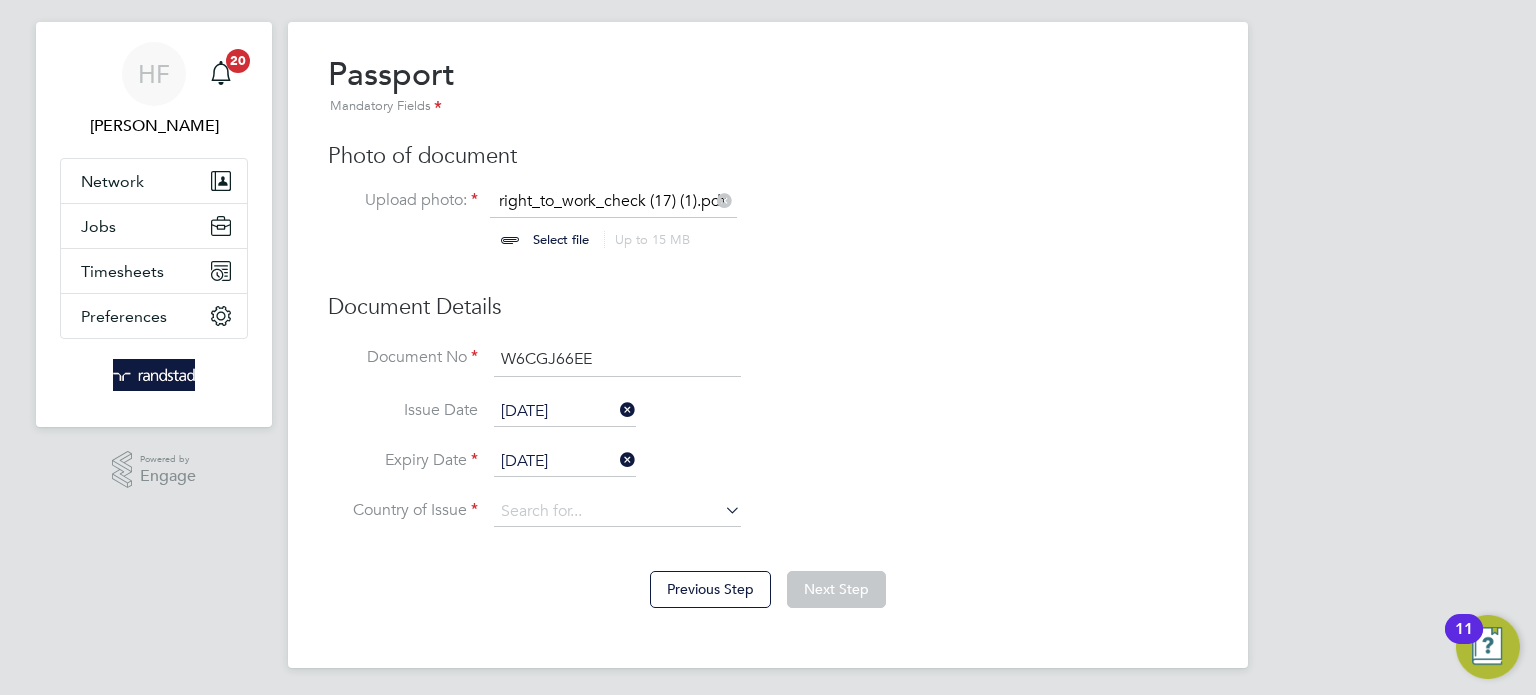click on "Document Details" 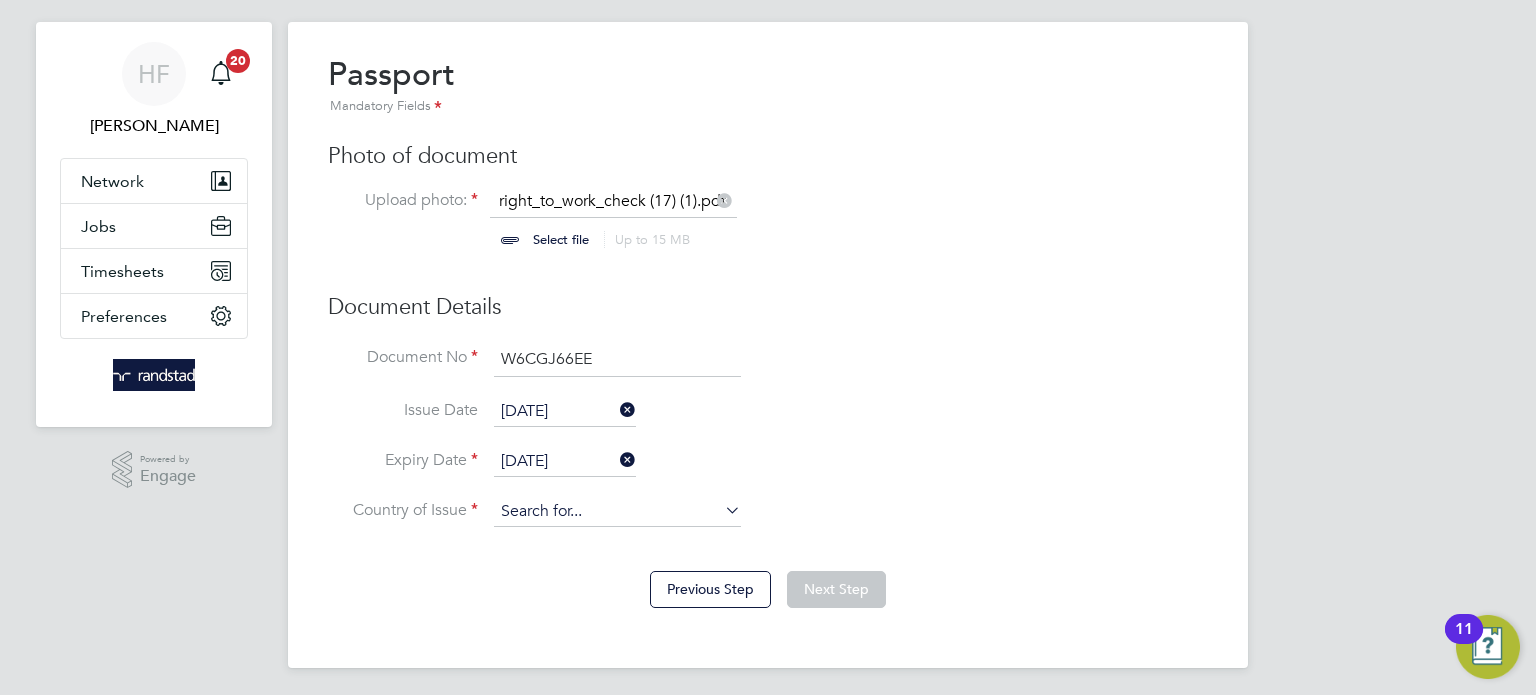 click 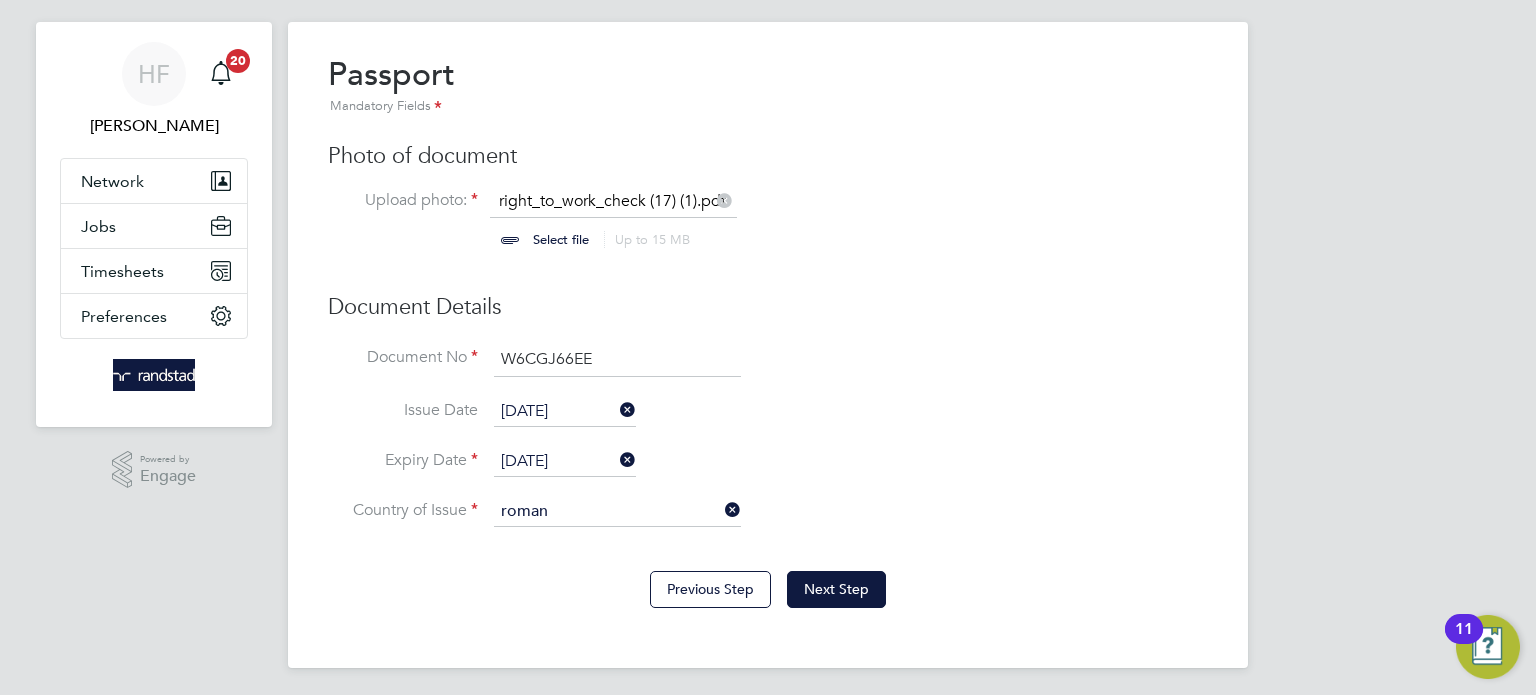 click on "Roman ia" 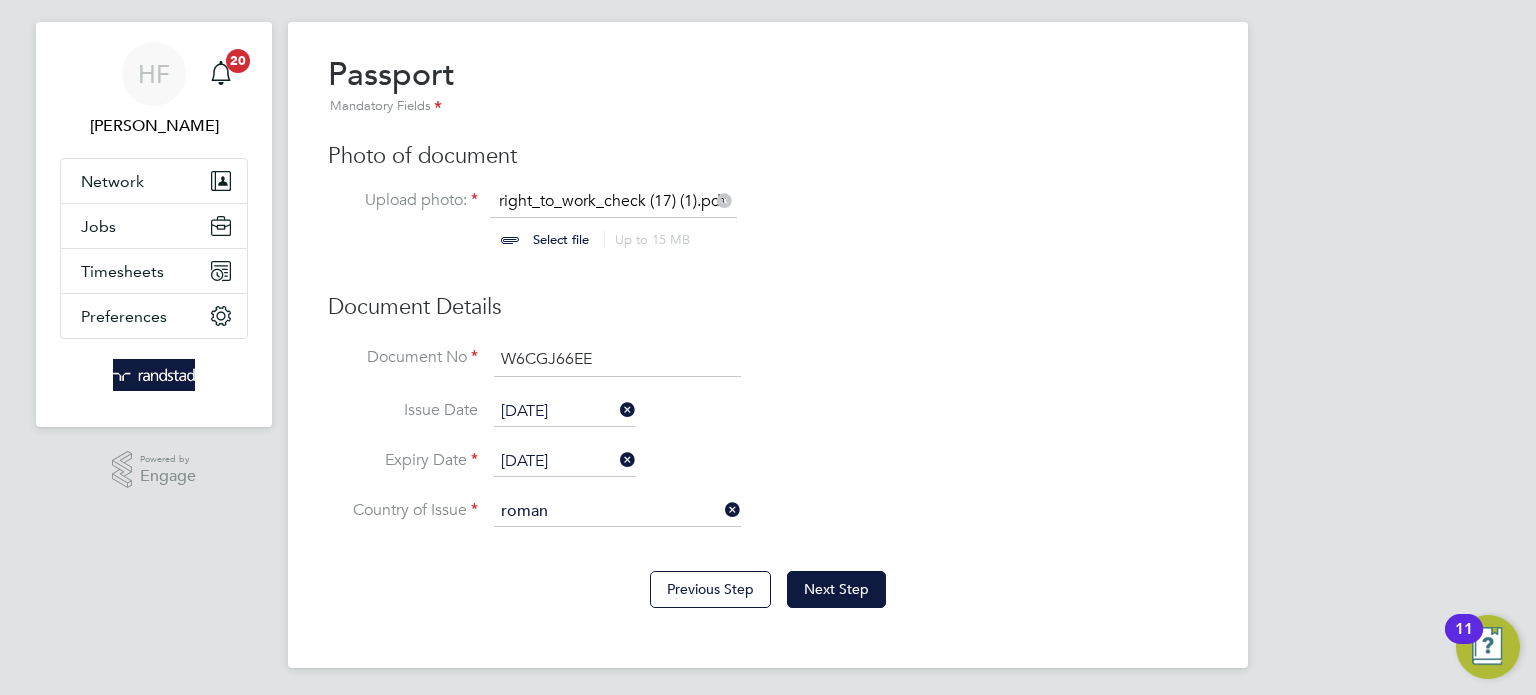 type on "[GEOGRAPHIC_DATA]" 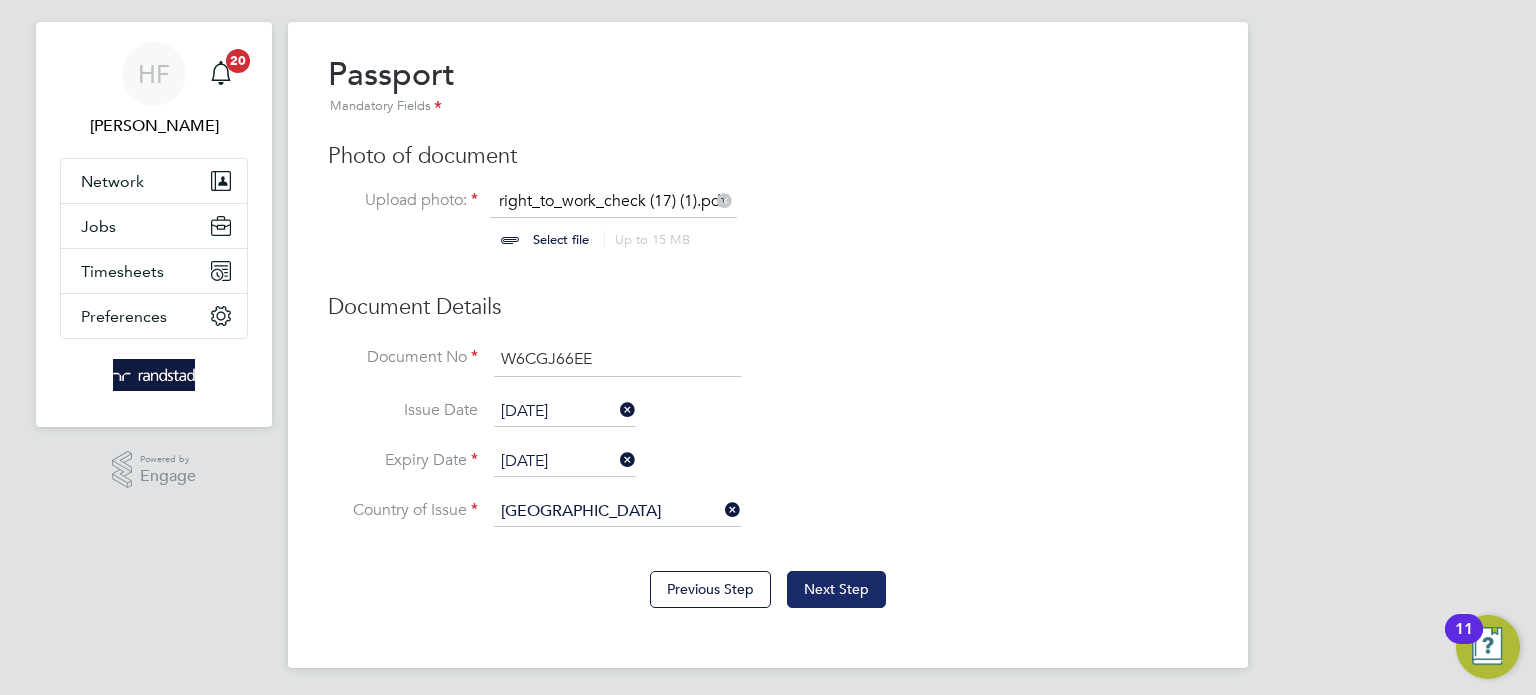 click on "Next Step" 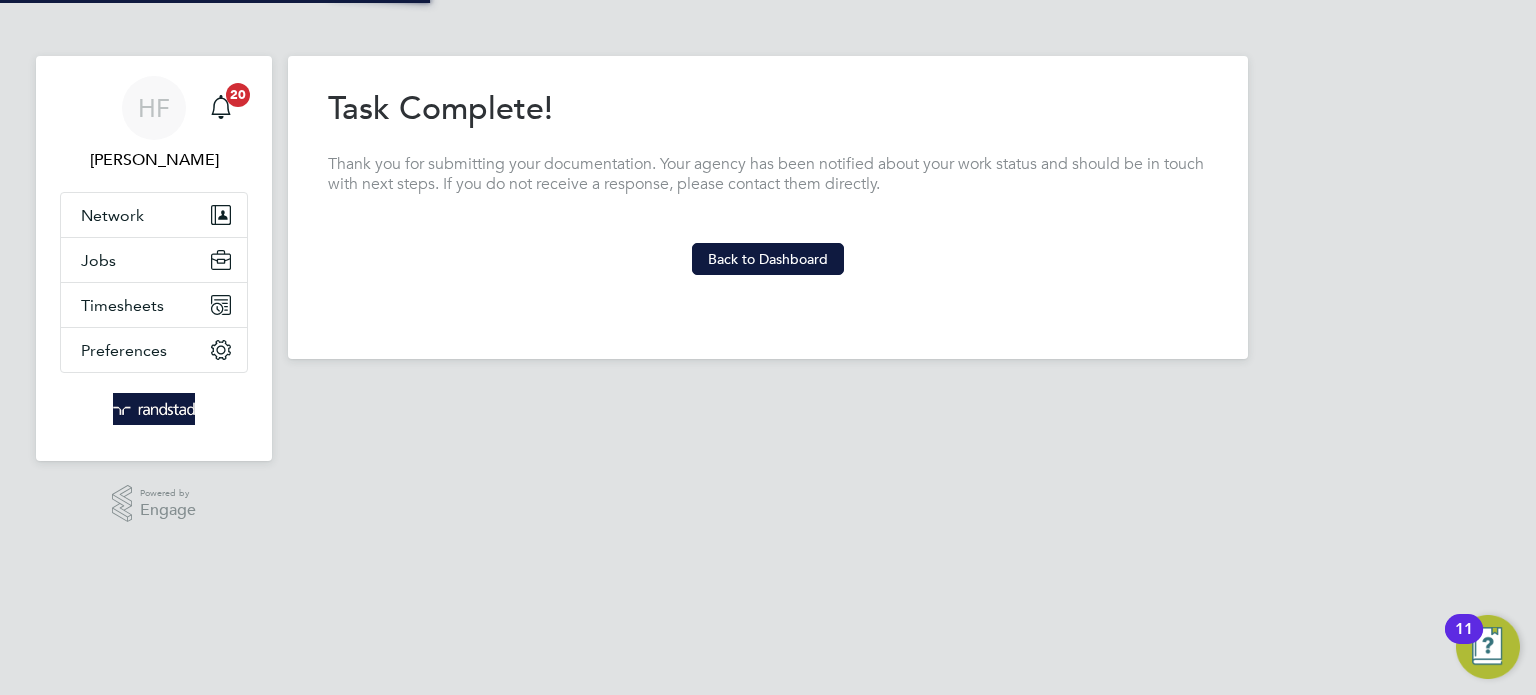 scroll, scrollTop: 0, scrollLeft: 0, axis: both 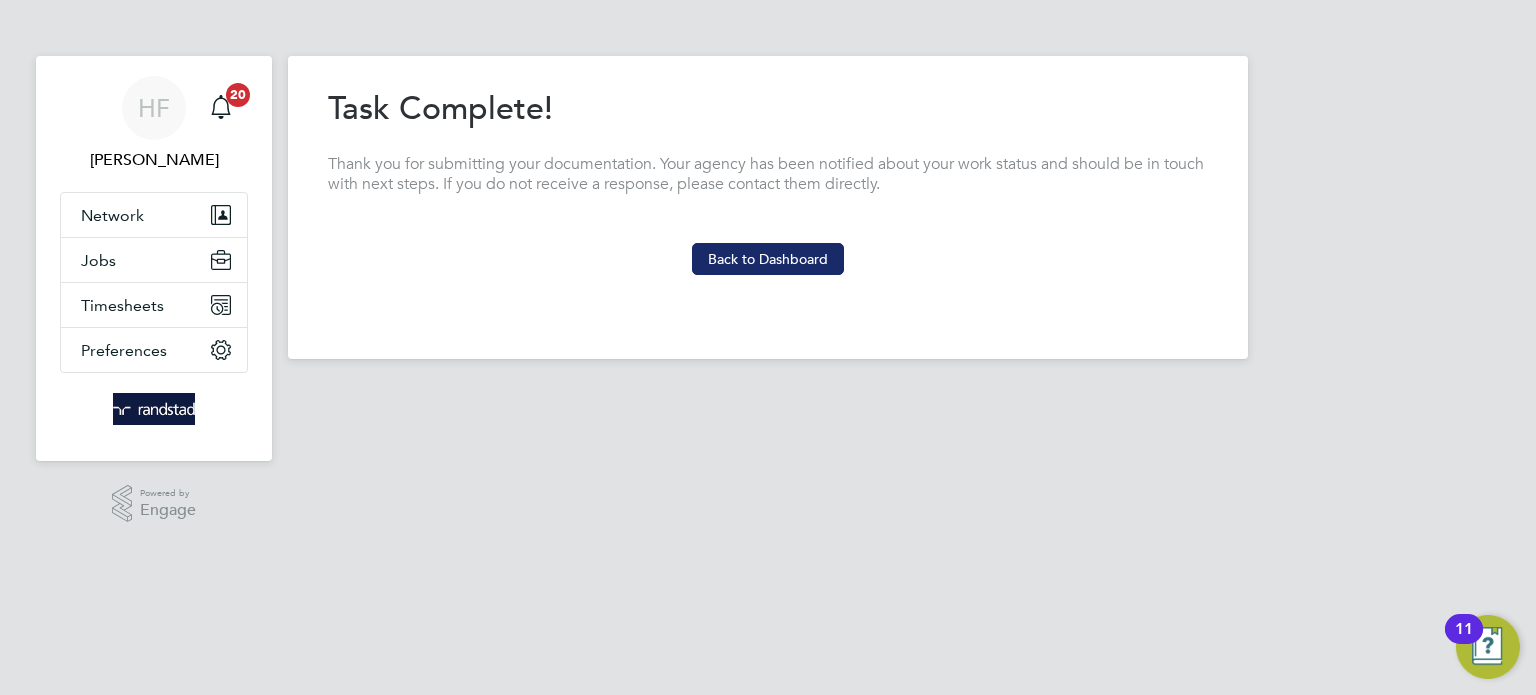click on "Back to Dashboard" at bounding box center [768, 259] 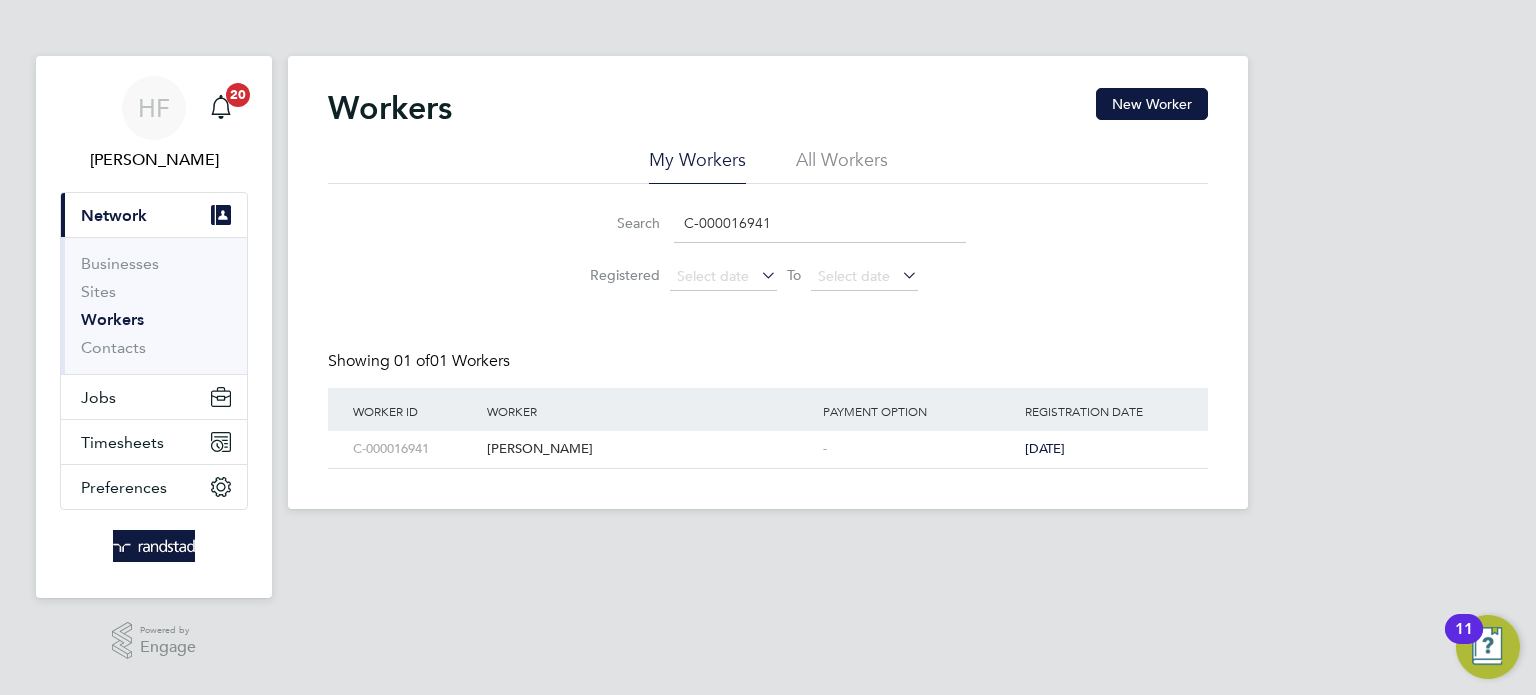 scroll, scrollTop: 0, scrollLeft: 0, axis: both 